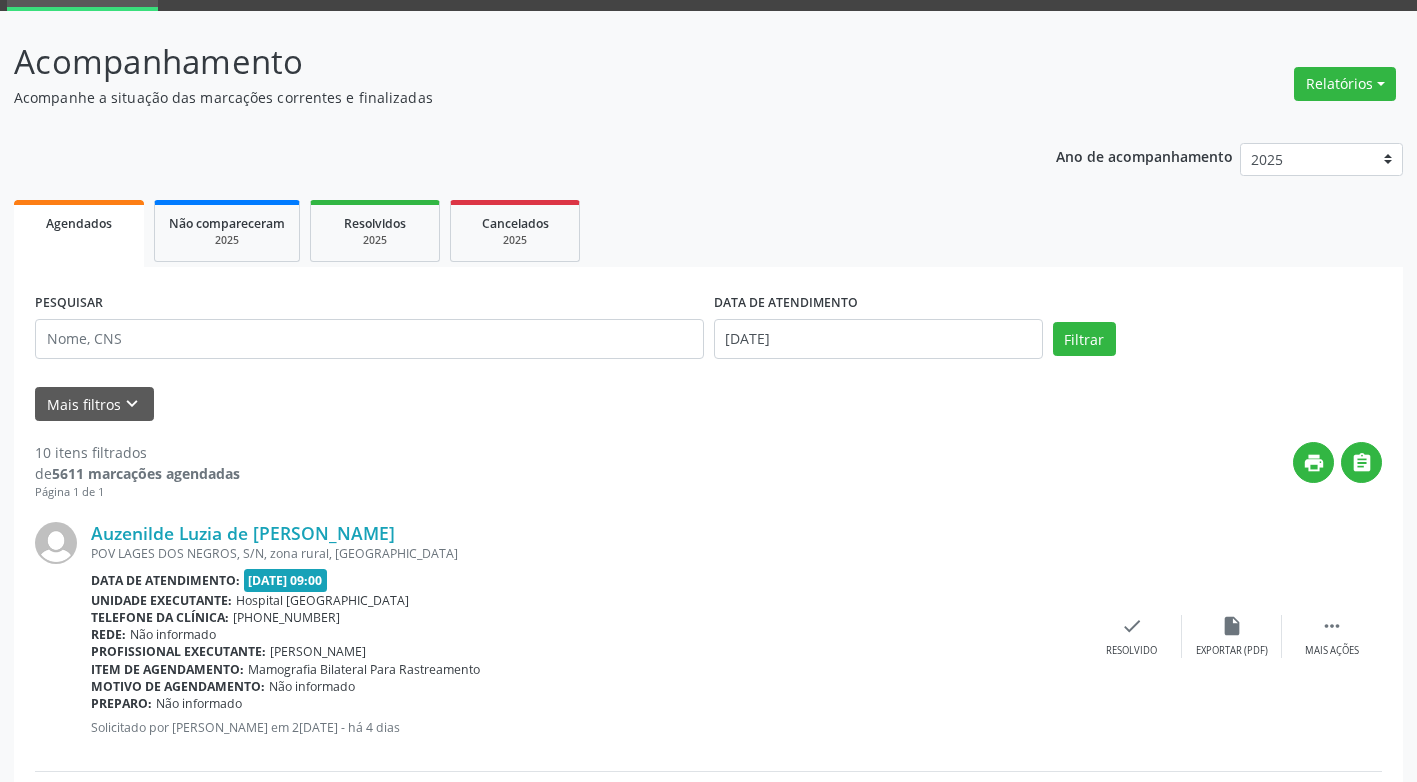 scroll, scrollTop: 100, scrollLeft: 0, axis: vertical 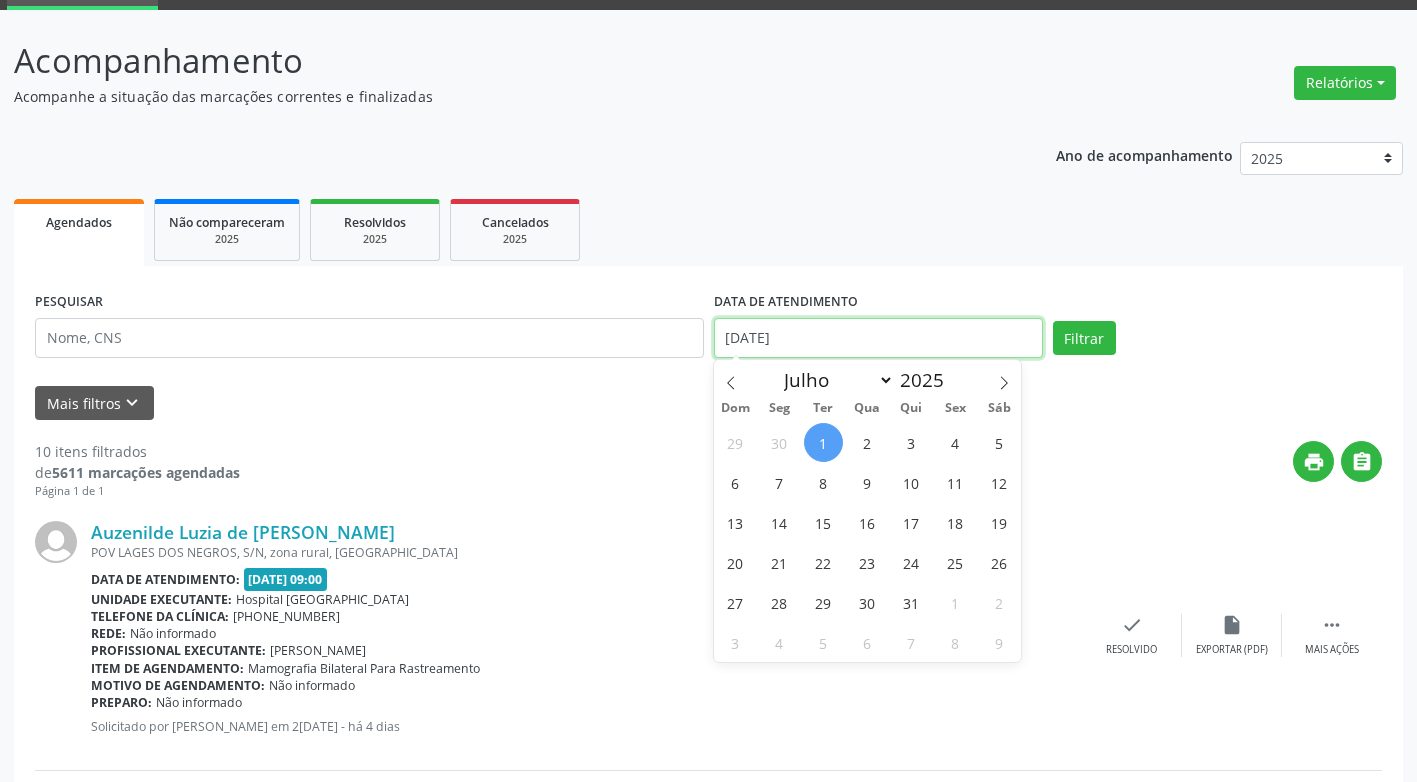 click on "Central de Marcação
notifications
[PERSON_NAME]
Recepcionista da clínica

Configurações
Sair
apps
Acompanhamento
Acompanhamento
Acompanhe a situação das marcações correntes e finalizadas
Relatórios
Agendamentos
Procedimentos realizados
Ano de acompanhamento
2025 2024 2023   Agendados   Não compareceram
2025
Resolvidos
2025
Cancelados
2025
PESQUISAR
DATA DE ATENDIMENTO
0[DATE]
Filtrar
UNIDADE DE REFERÊNCIA
Selecione uma UBS
Todas as UBS   Unidade Basica de Saude da Familia Dr [PERSON_NAME]   Centro de Enfrentamento Para [MEDICAL_DATA] de [GEOGRAPHIC_DATA]   Central de [GEOGRAPHIC_DATA] de Consultas e Exames de [GEOGRAPHIC_DATA]   Vigilancia em Saude de [GEOGRAPHIC_DATA]" at bounding box center [708, 291] 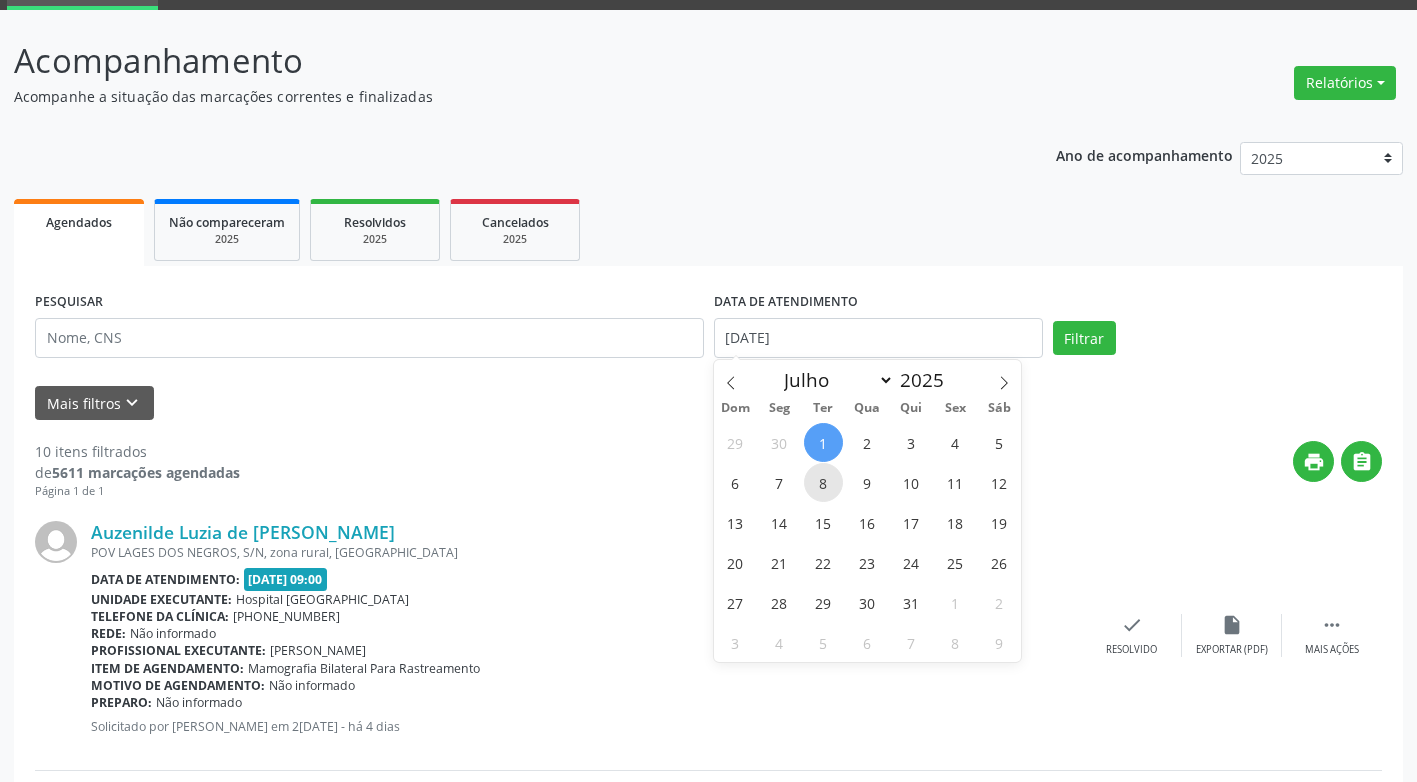 click on "8" at bounding box center (823, 482) 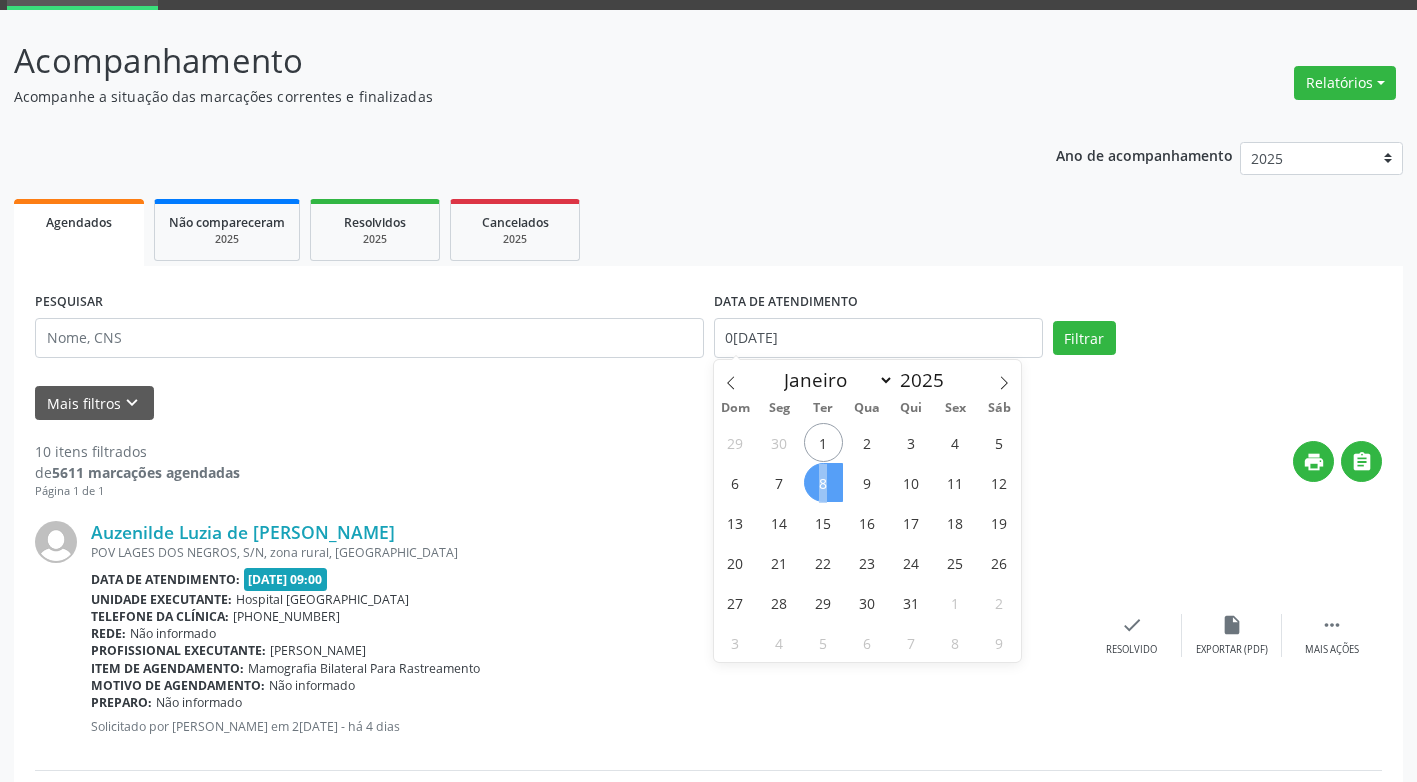 click on "8" at bounding box center (823, 482) 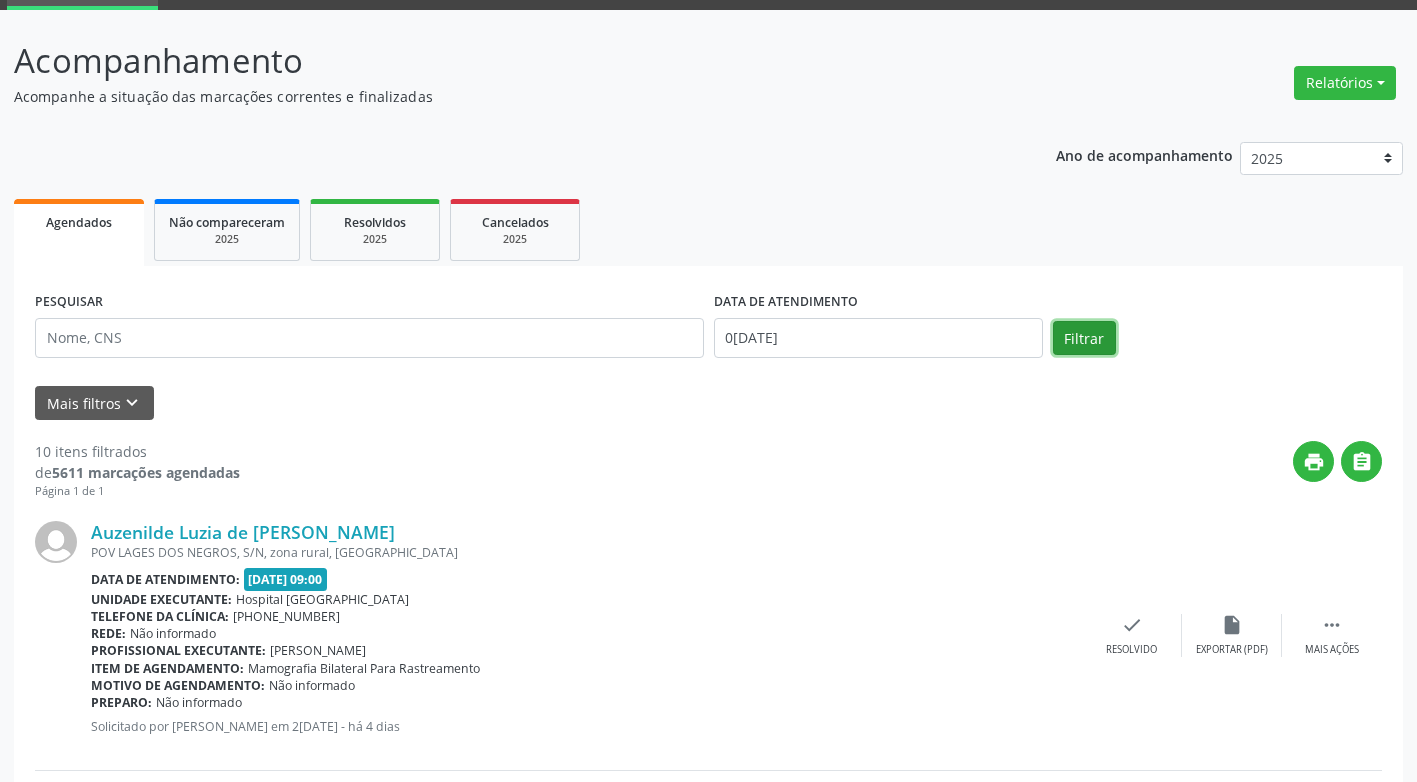 click on "Filtrar" at bounding box center (1084, 338) 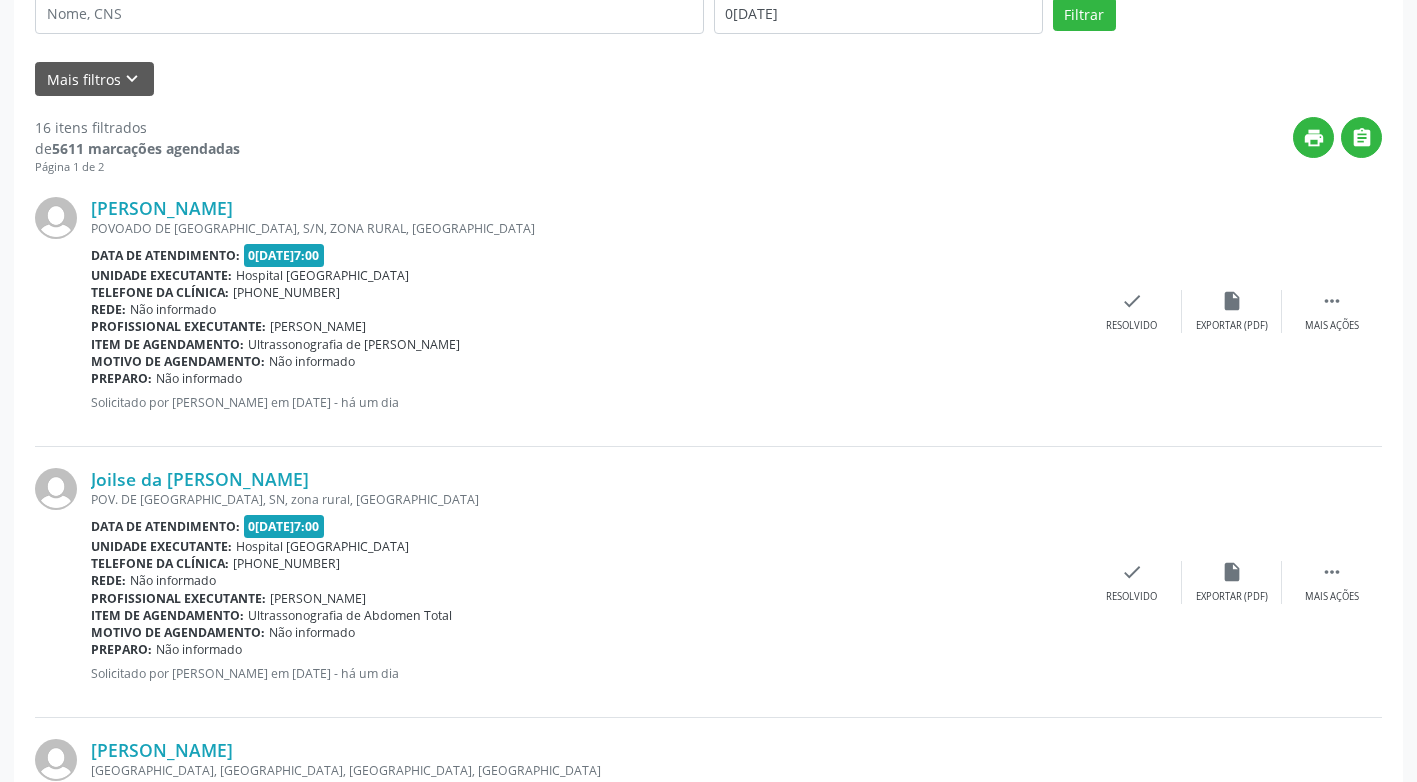 scroll, scrollTop: 0, scrollLeft: 0, axis: both 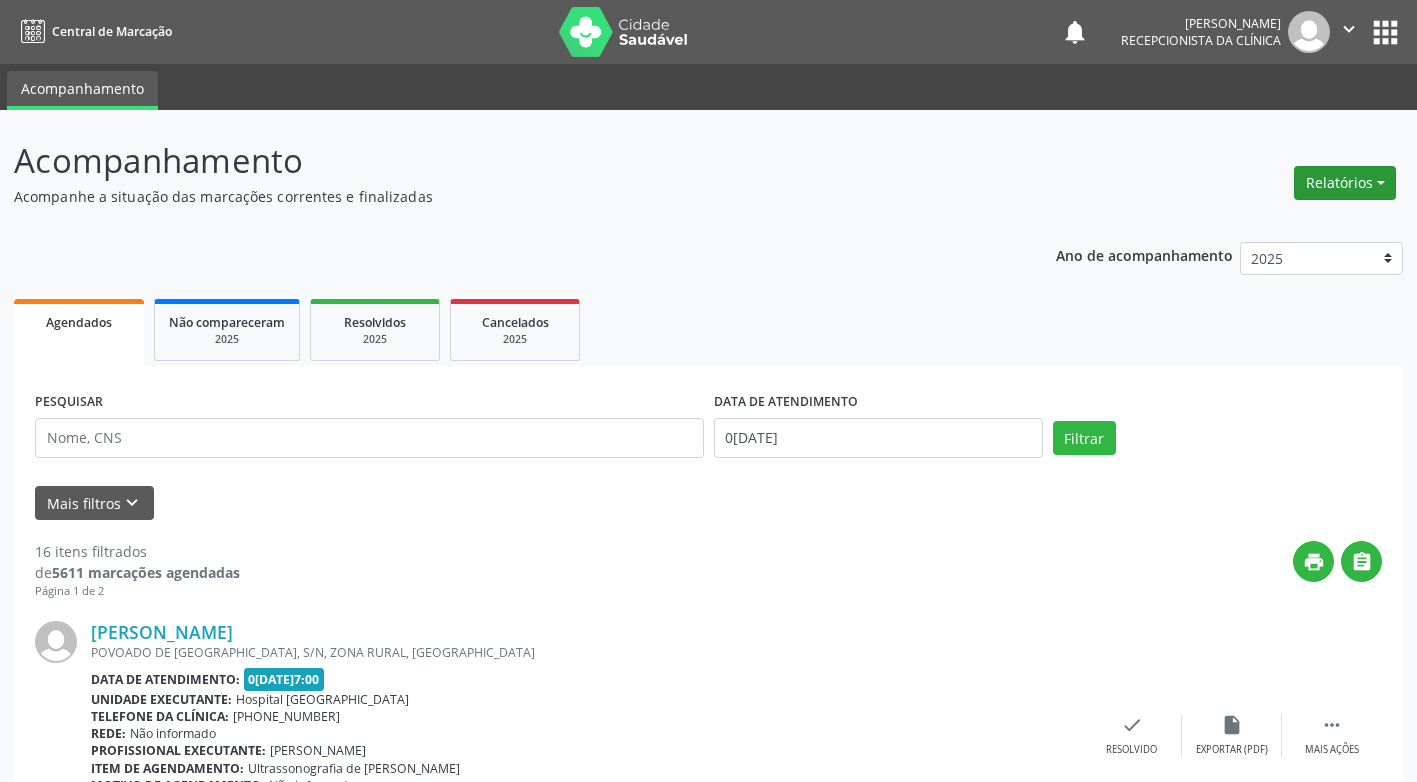 click on "Relatórios" at bounding box center [1345, 183] 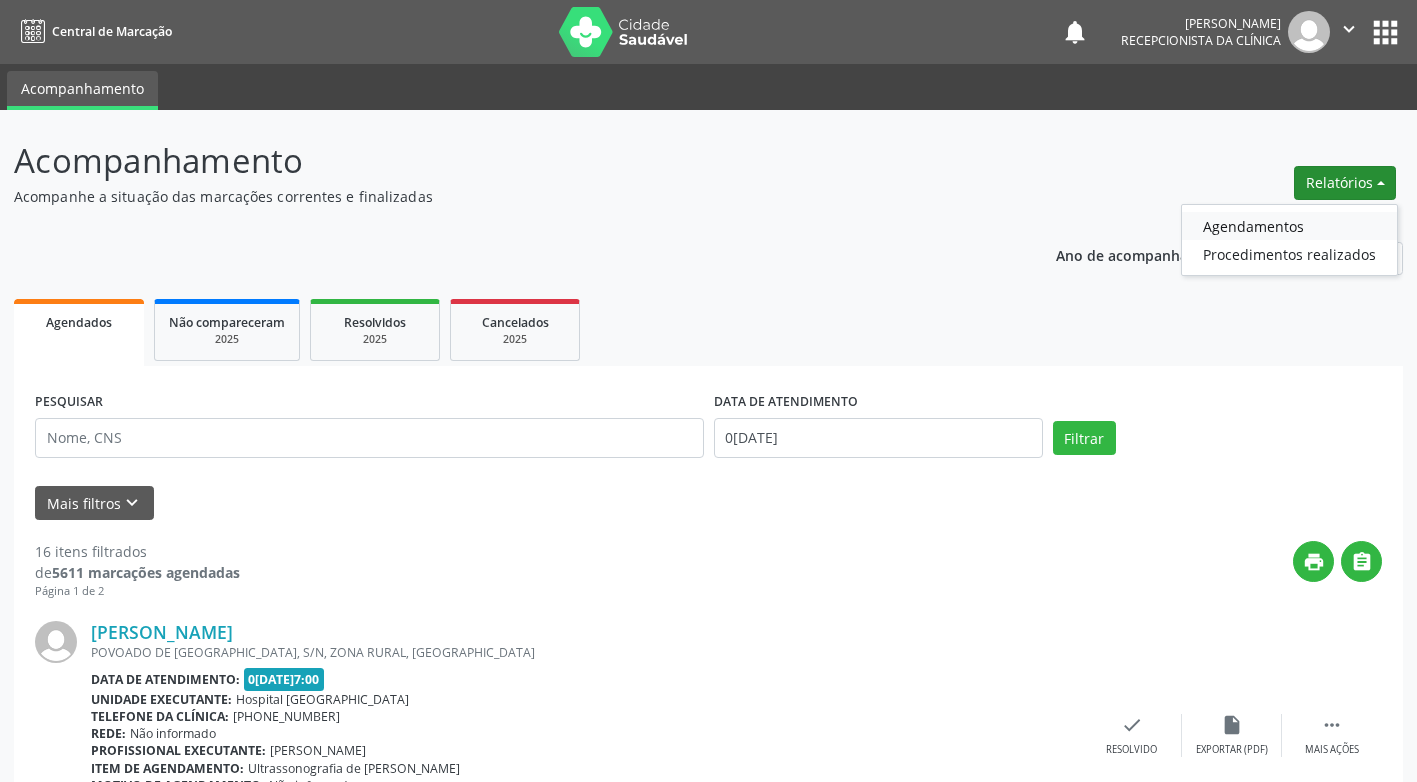 click on "Agendamentos" at bounding box center [1289, 226] 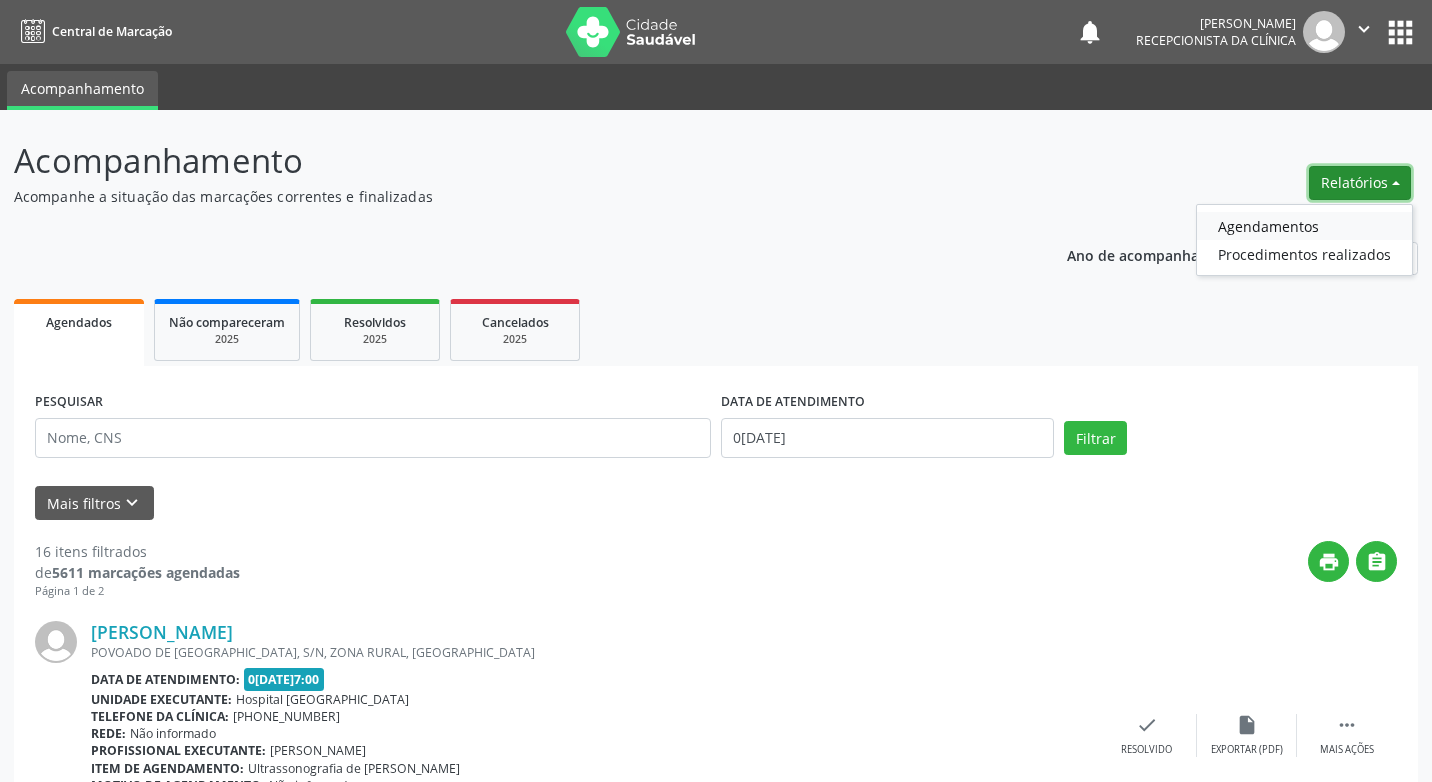 select on "6" 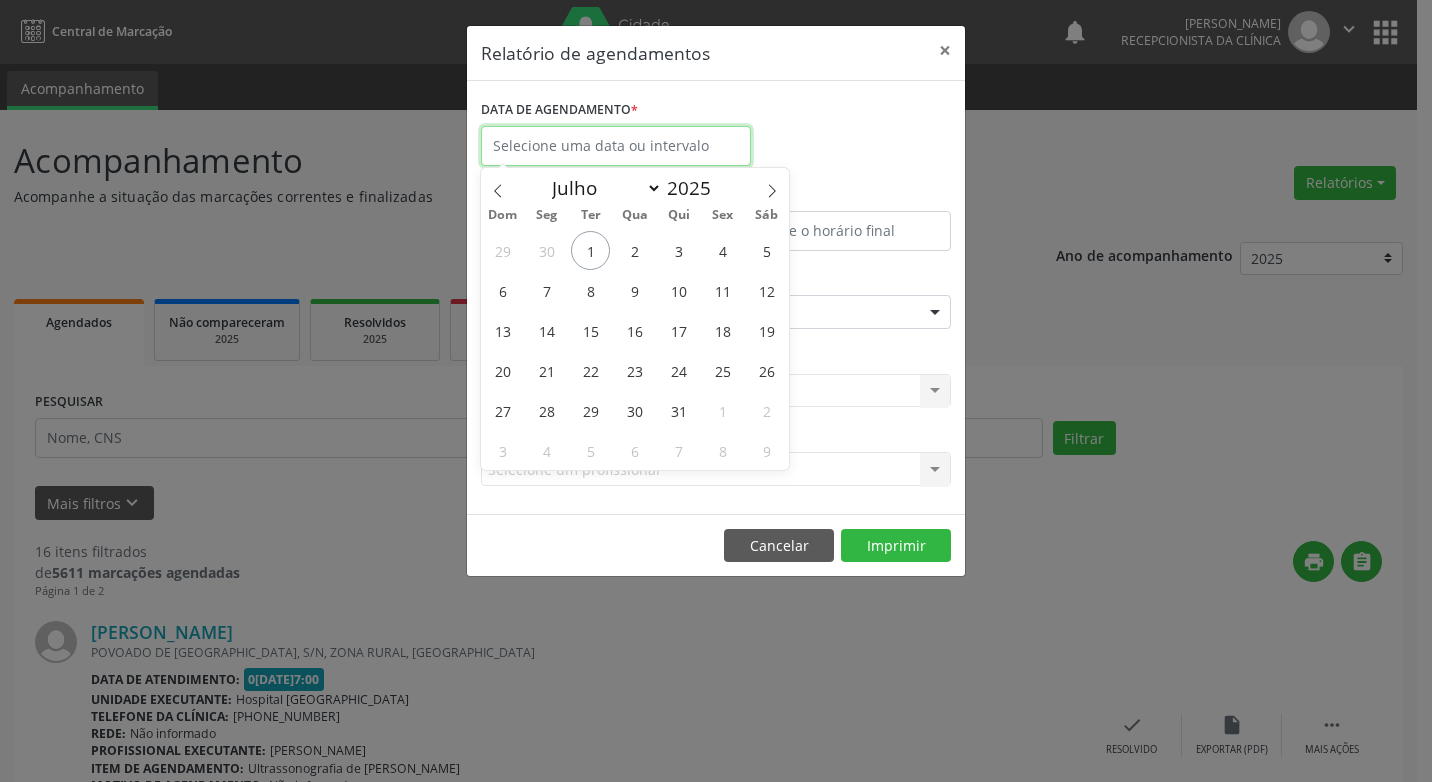 click at bounding box center [616, 146] 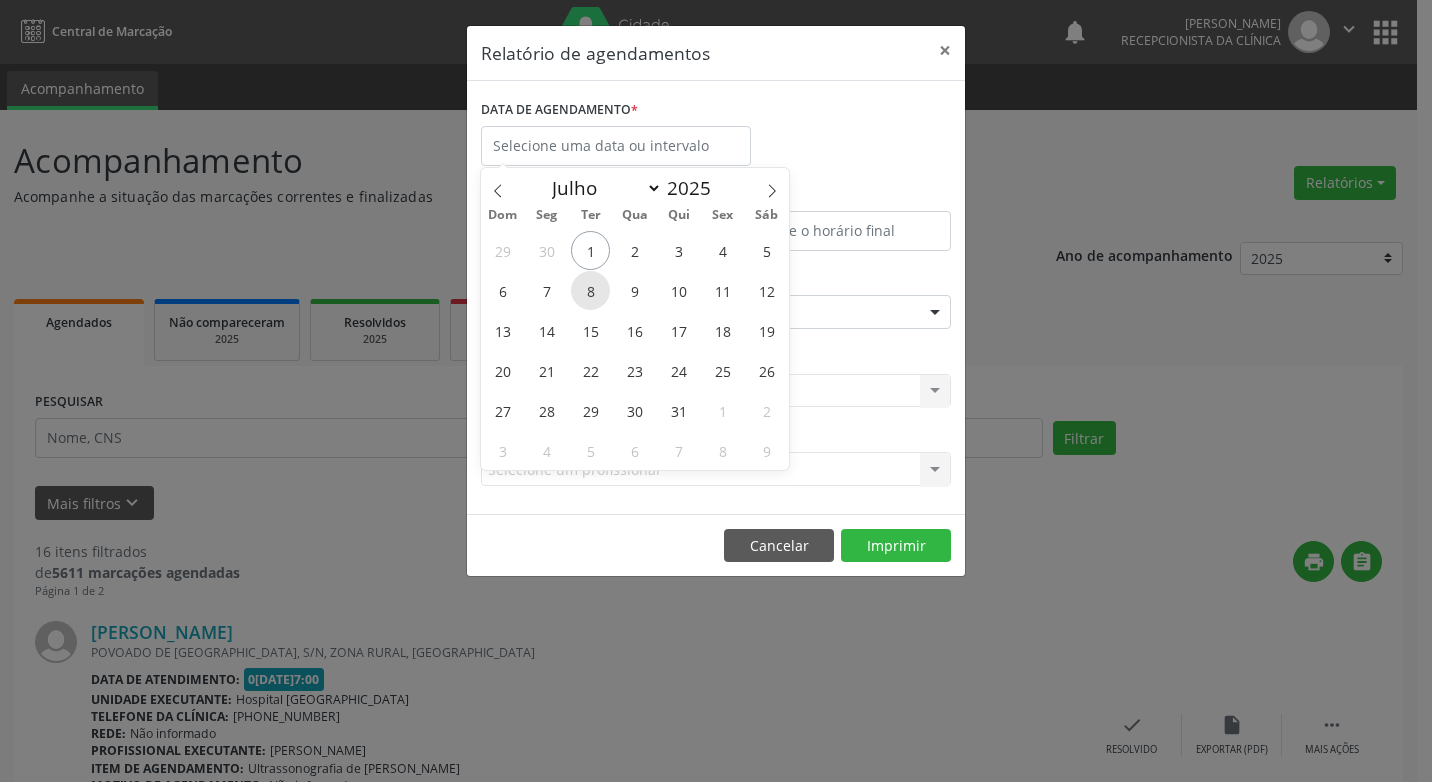 click on "8" at bounding box center [590, 290] 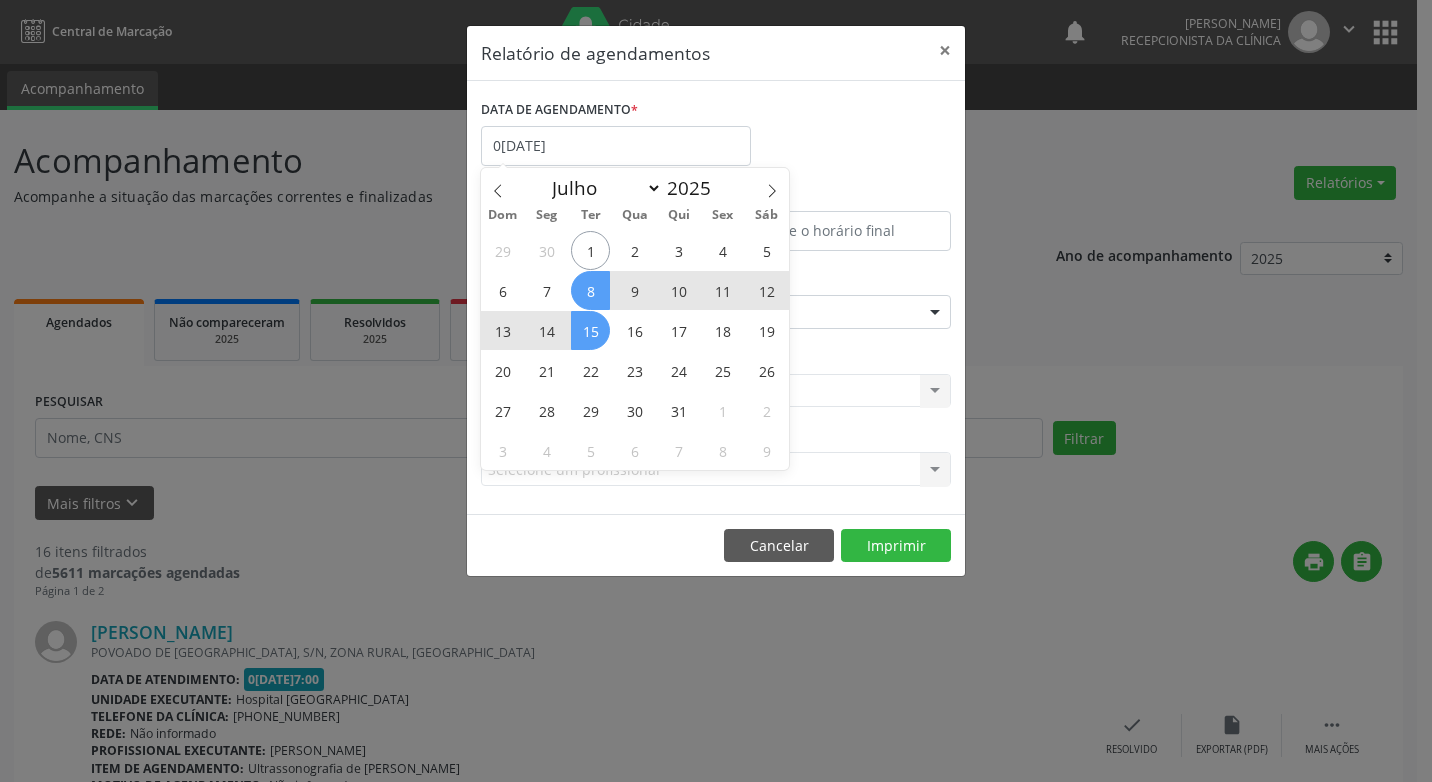 click on "15" at bounding box center (590, 330) 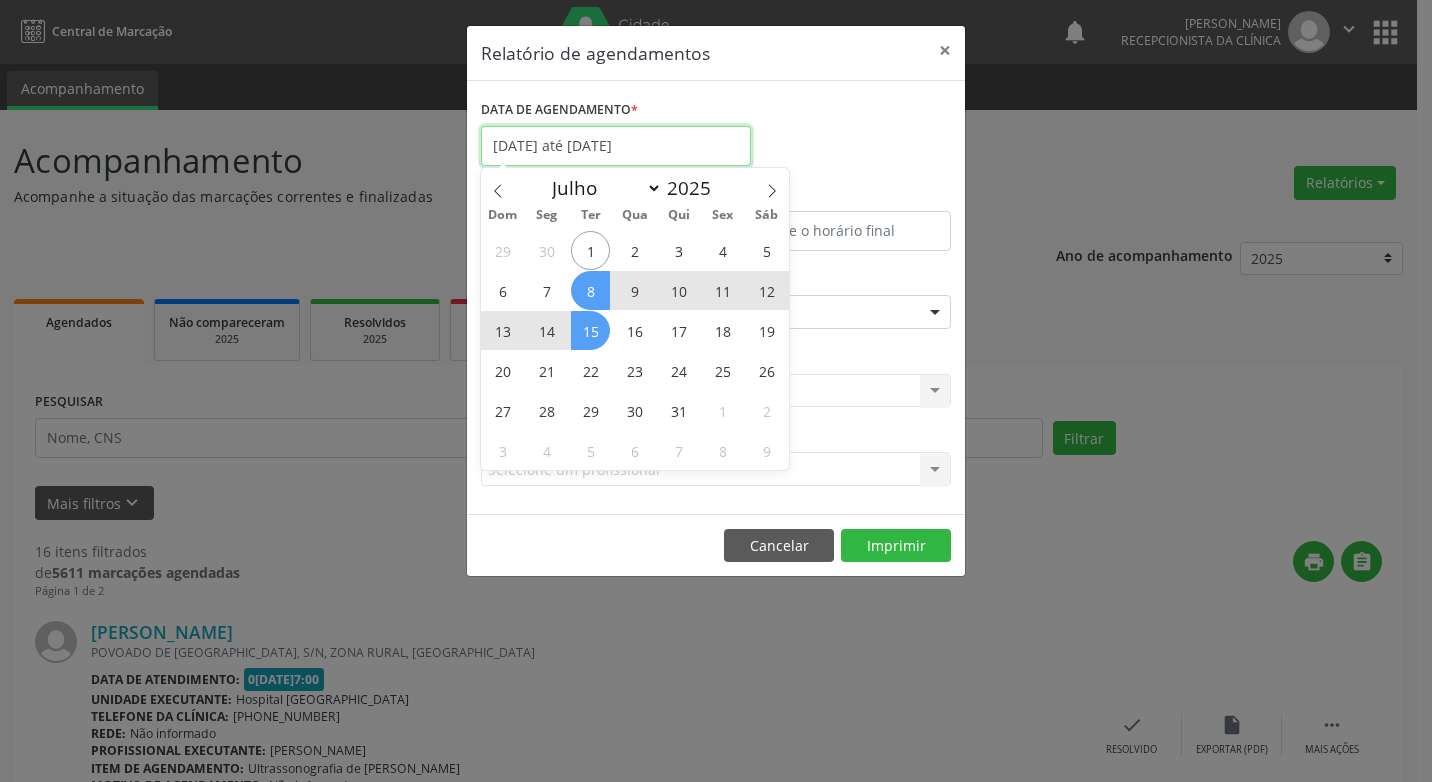 click on "[DATE] até [DATE]" at bounding box center (616, 146) 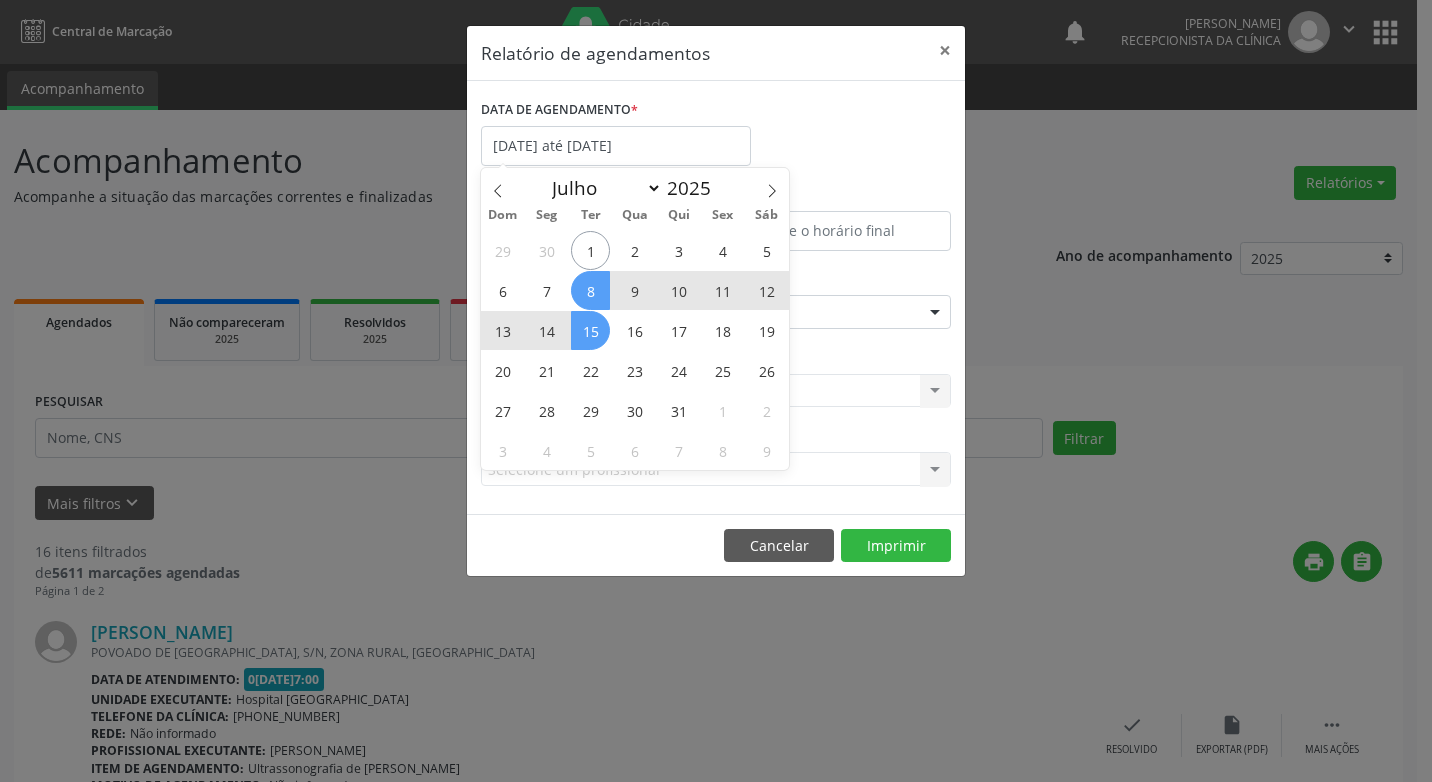 click on "8" at bounding box center [590, 290] 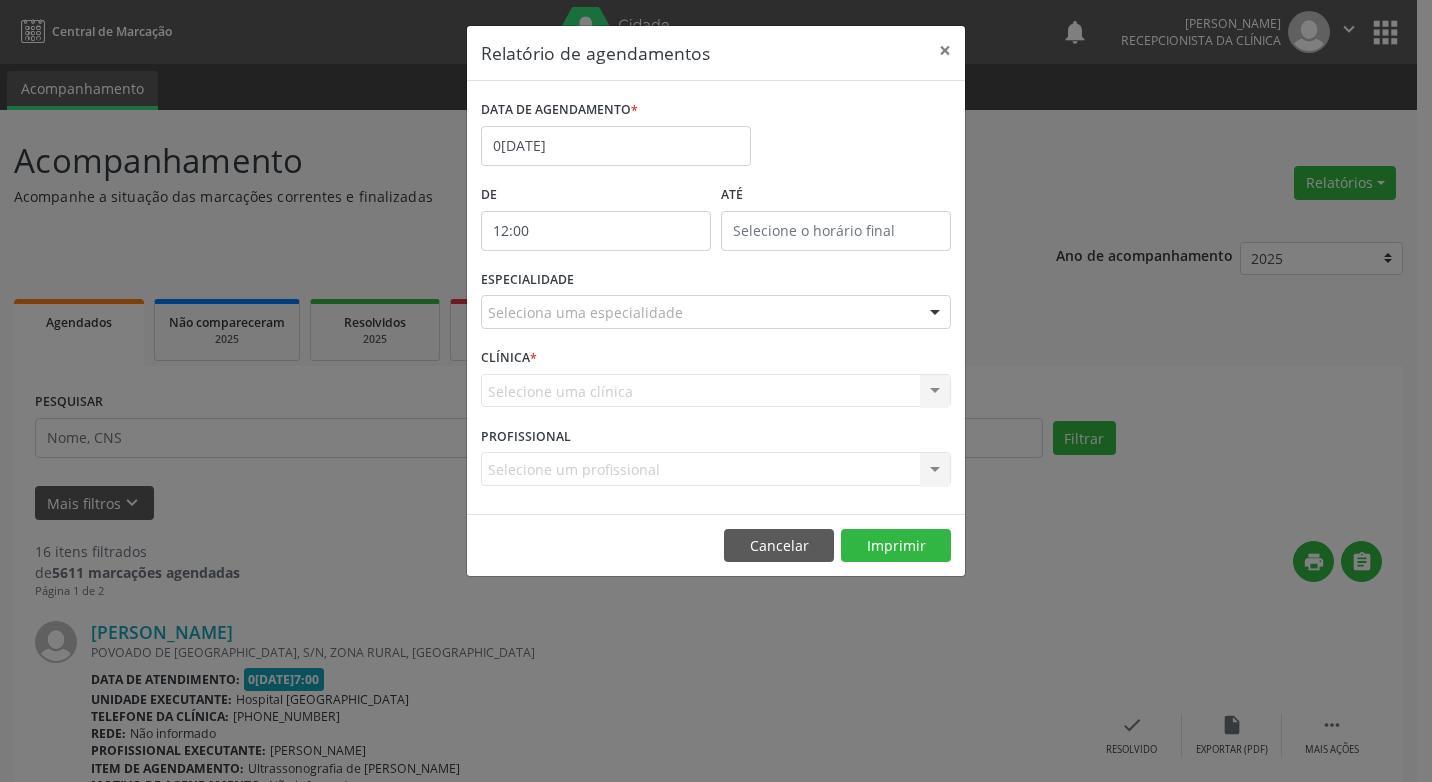 click on "12:00" at bounding box center [596, 231] 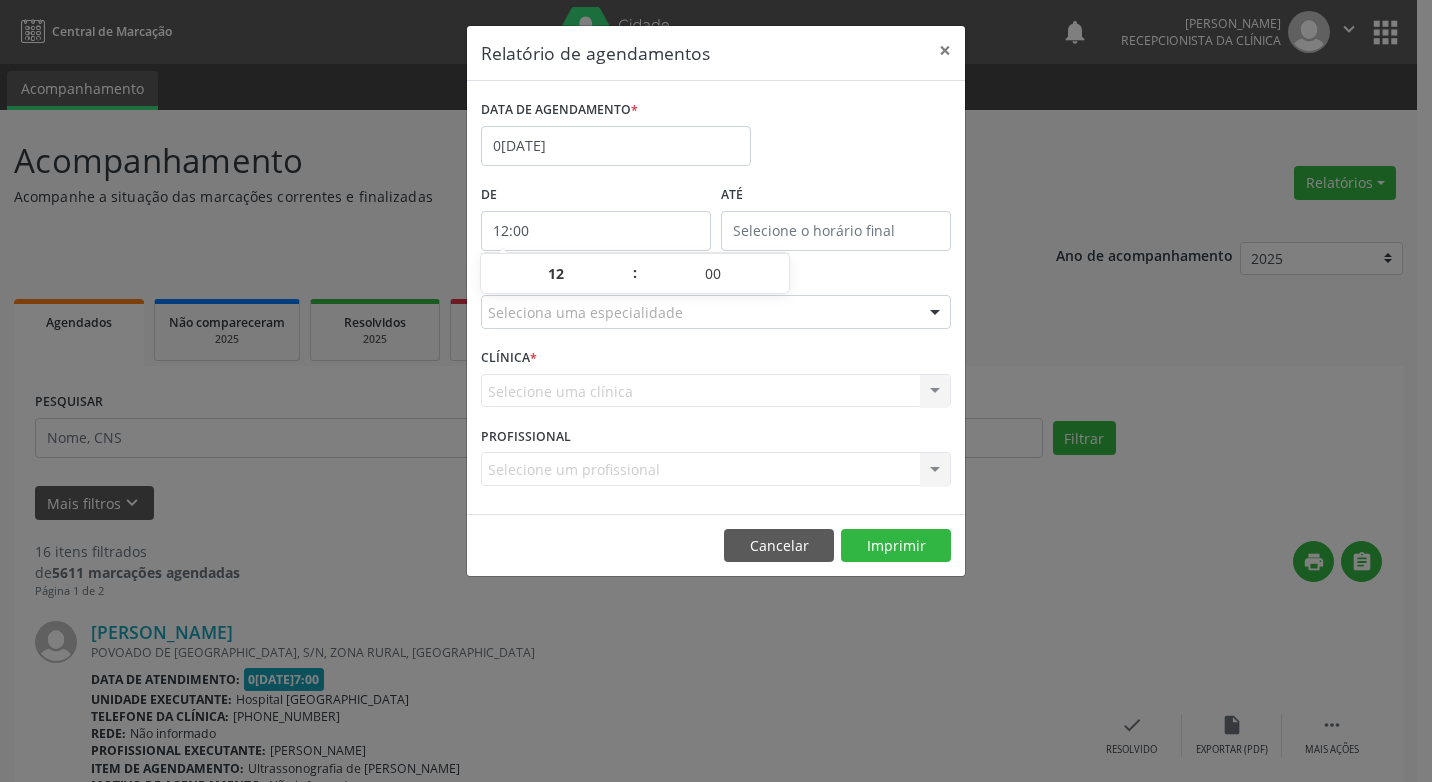 click on "12:00" at bounding box center [596, 231] 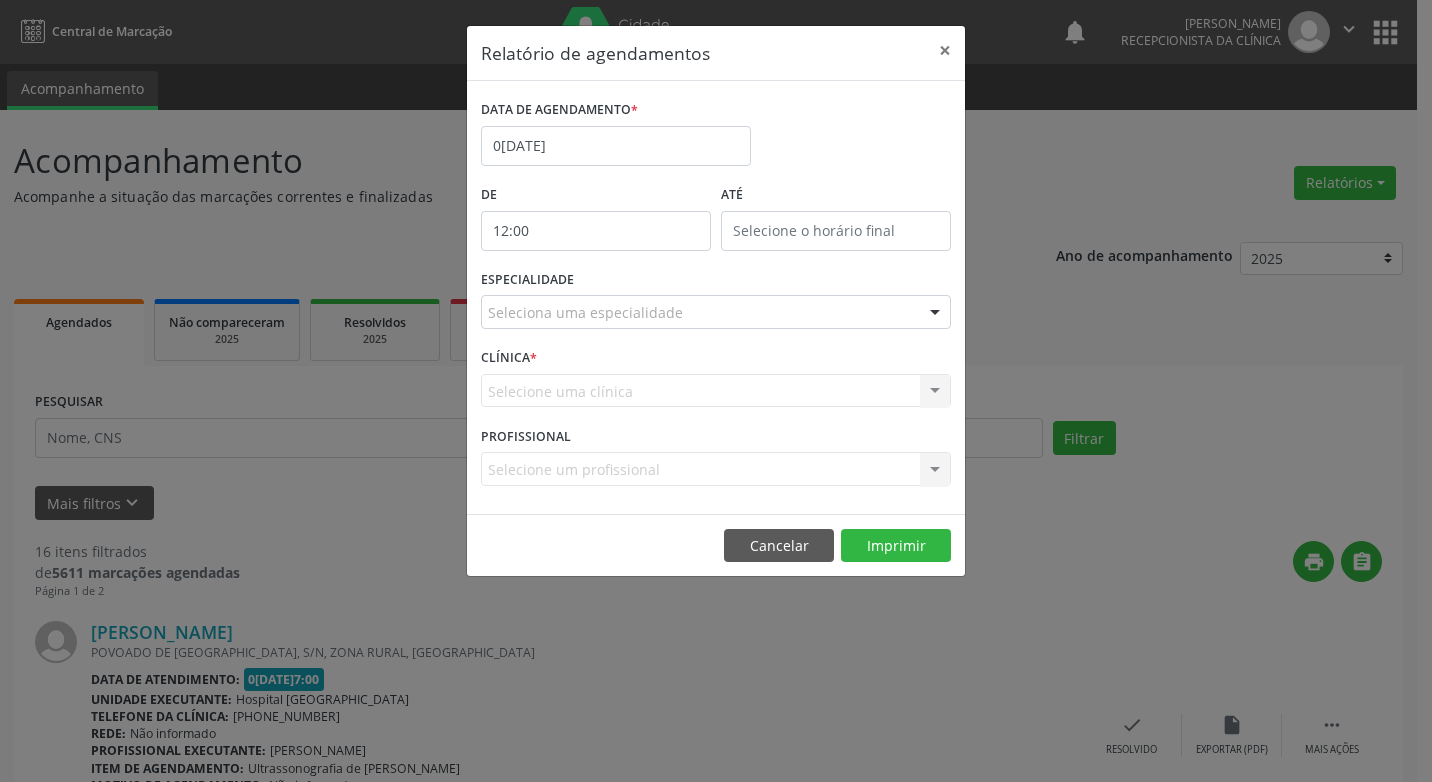 click on "Seleciona uma especialidade" at bounding box center (716, 312) 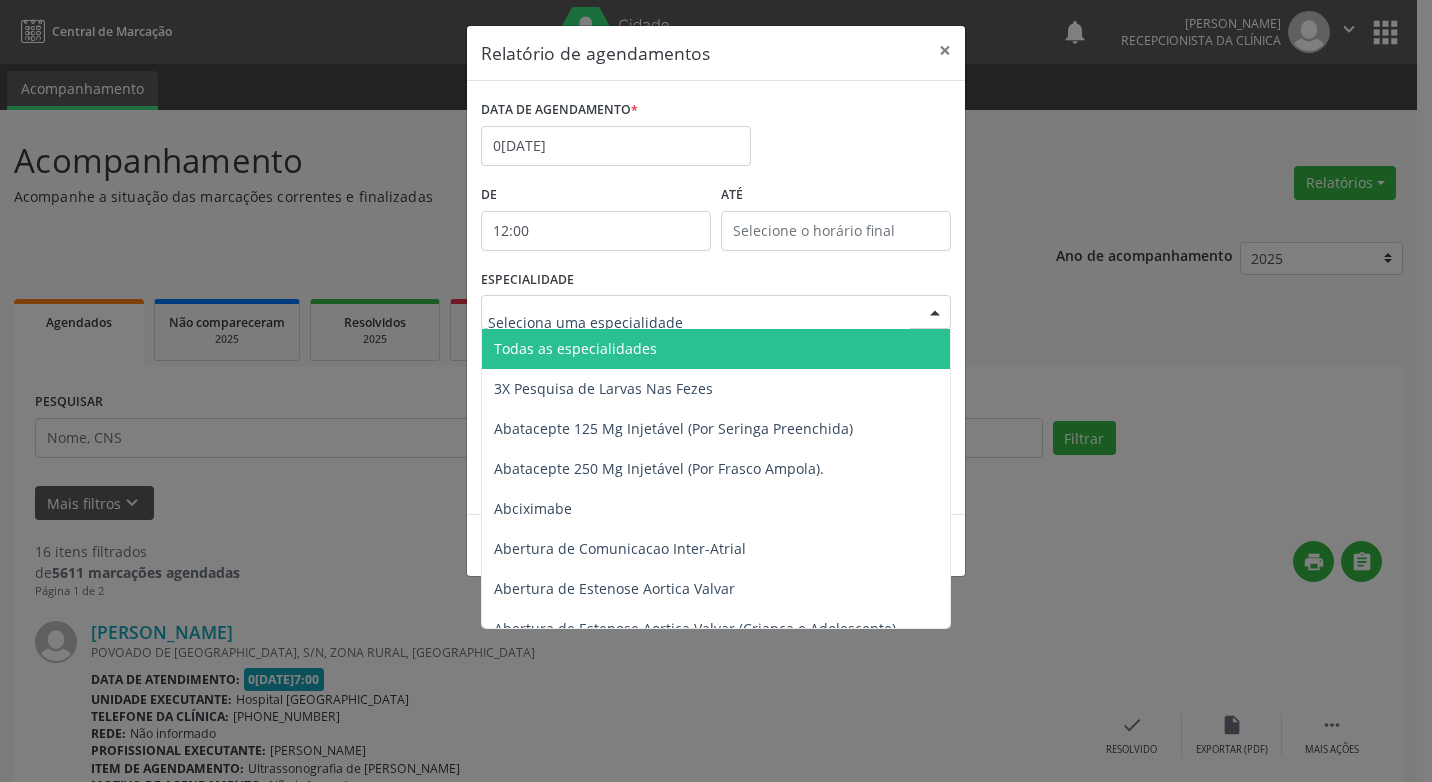 click at bounding box center [699, 322] 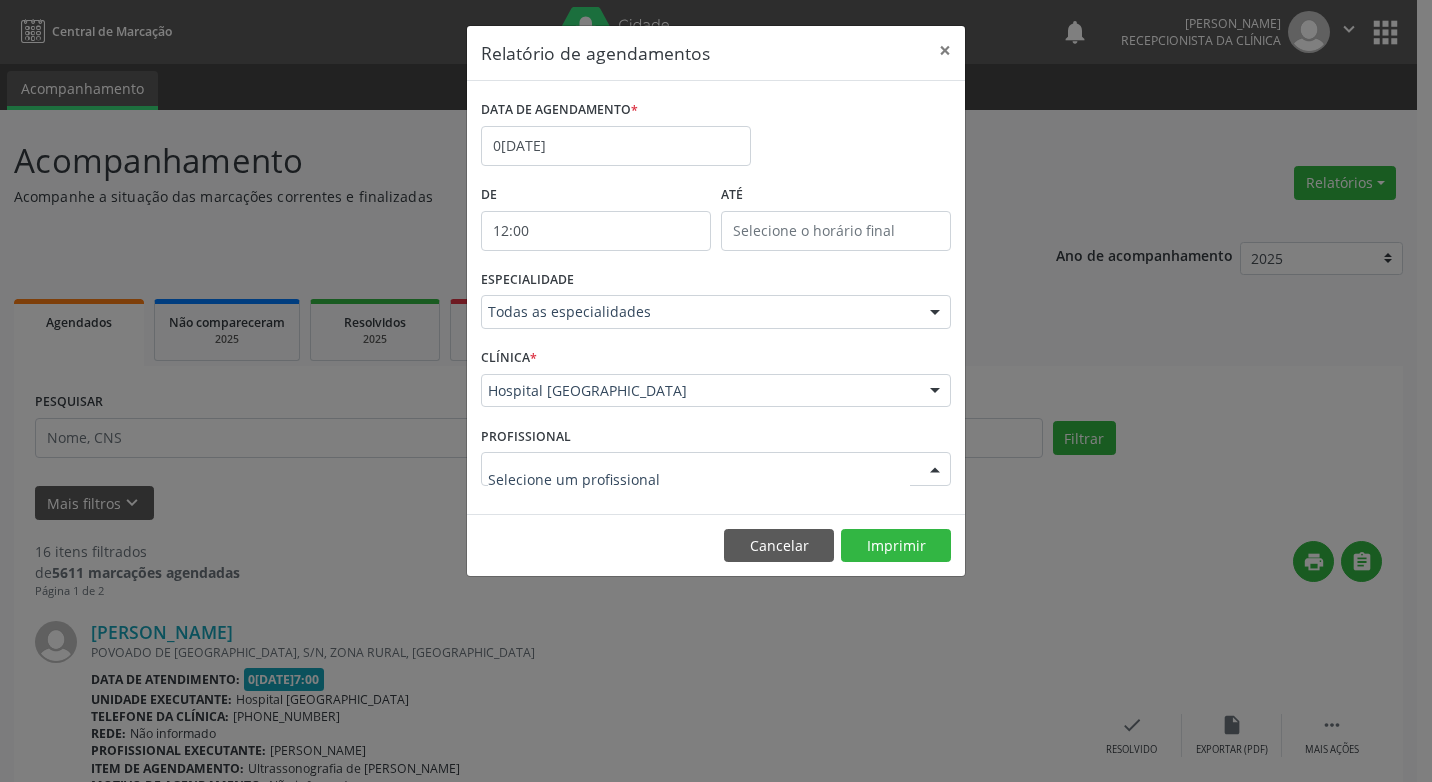 click at bounding box center (716, 469) 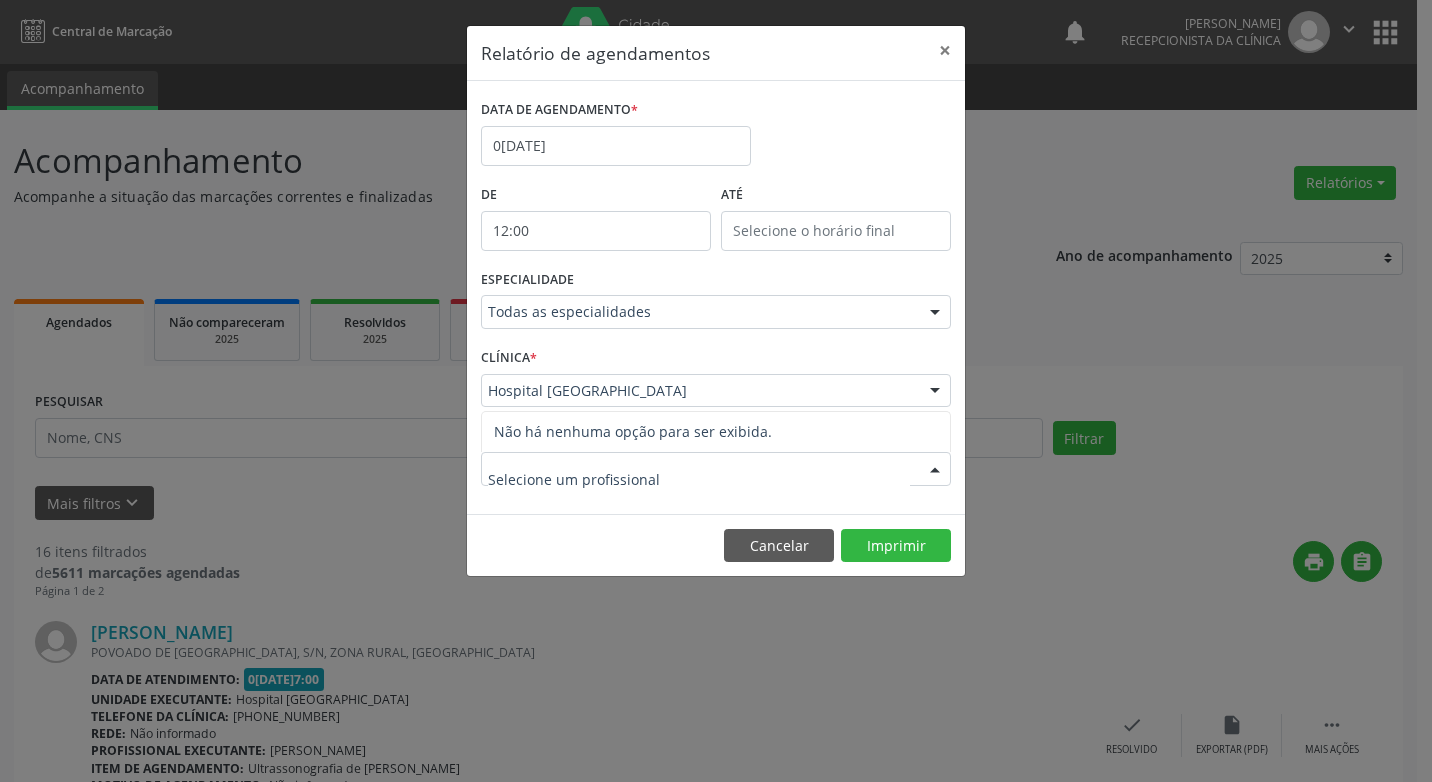 click at bounding box center [699, 479] 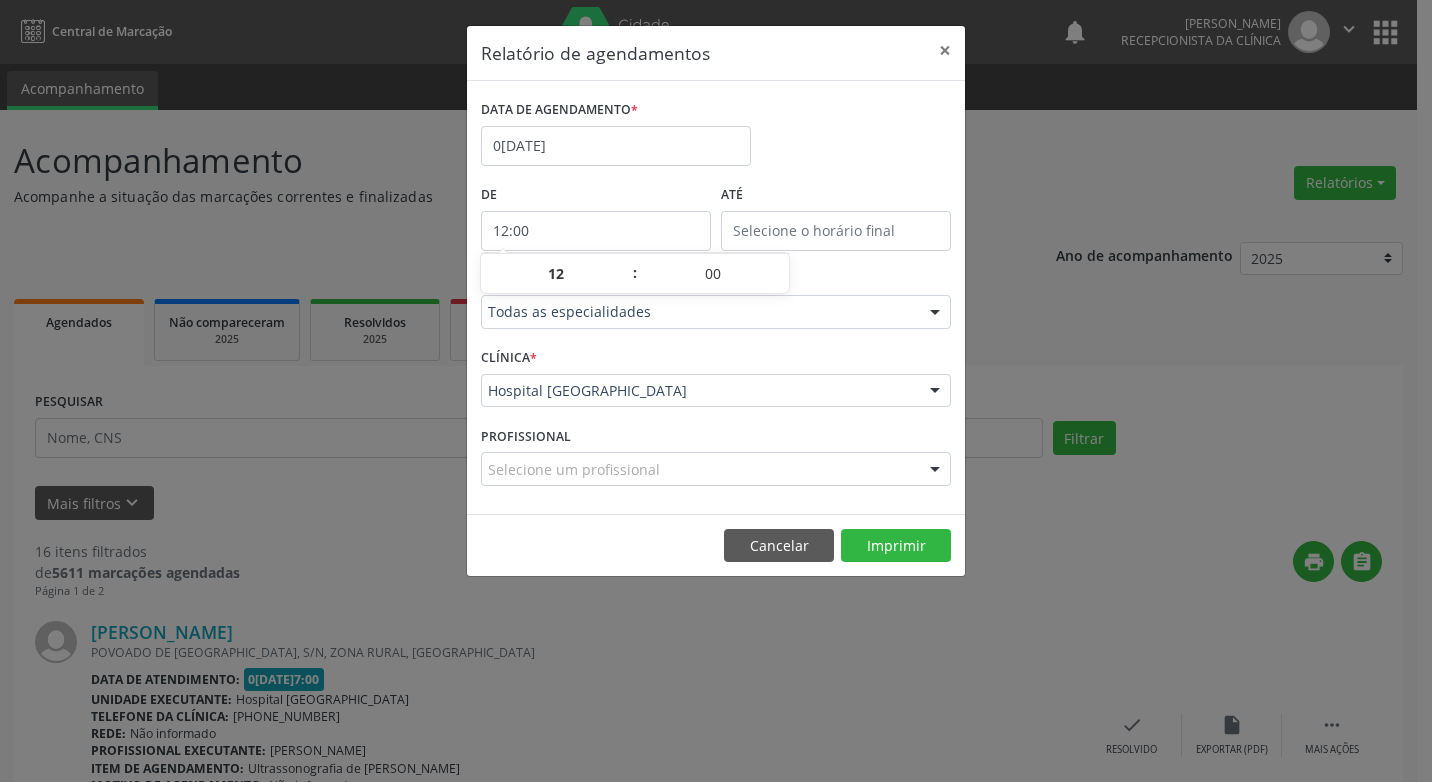 click on "12:00" at bounding box center [596, 231] 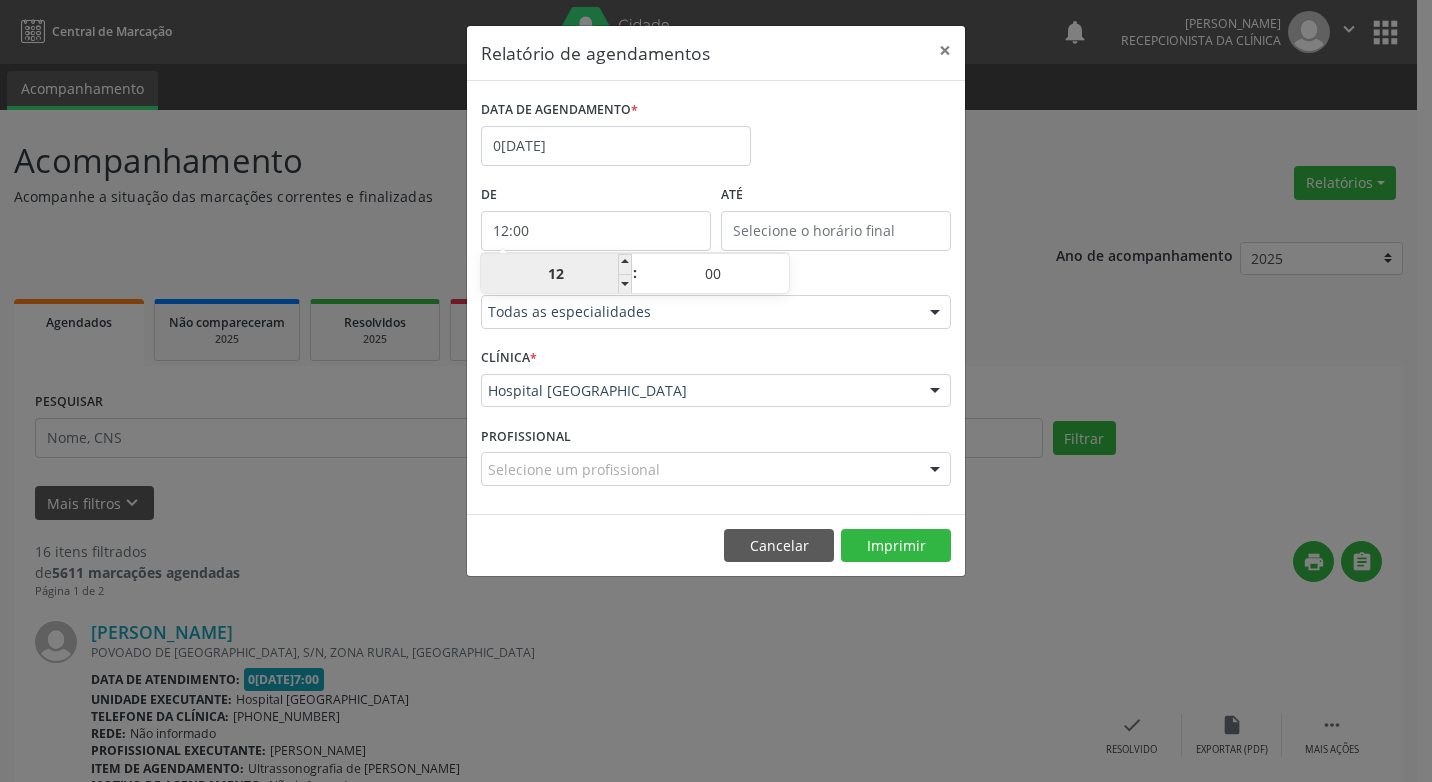 drag, startPoint x: 568, startPoint y: 279, endPoint x: 529, endPoint y: 276, distance: 39.115215 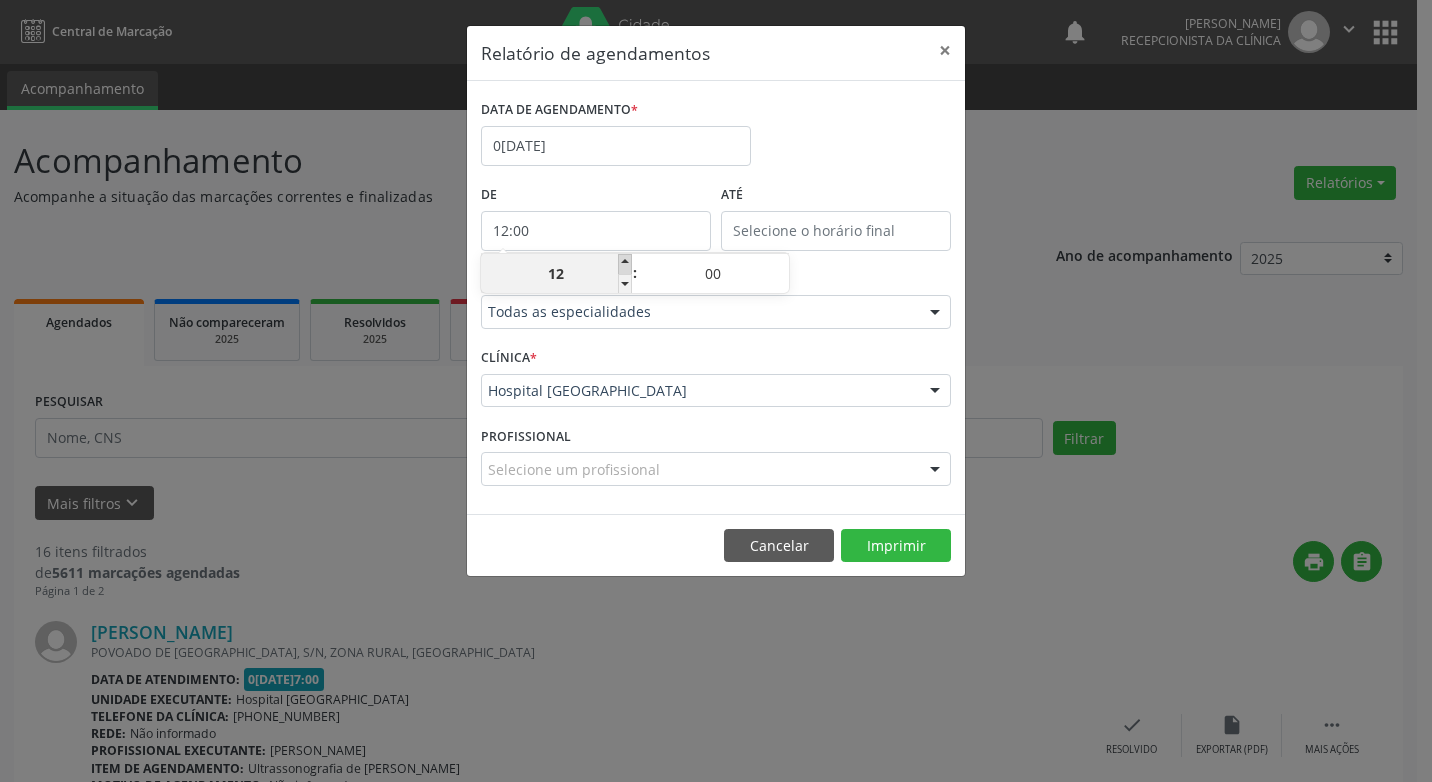 click at bounding box center (625, 264) 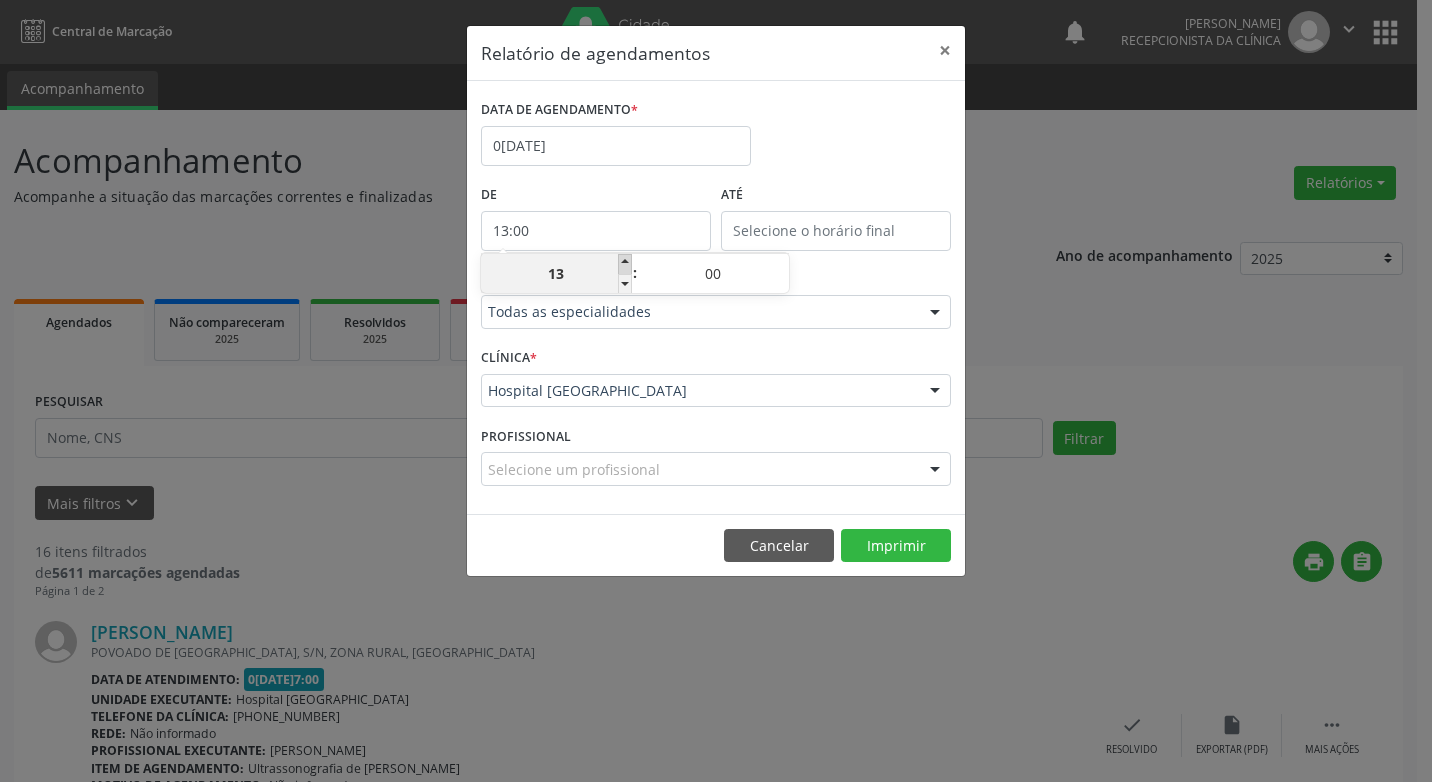 click at bounding box center (625, 264) 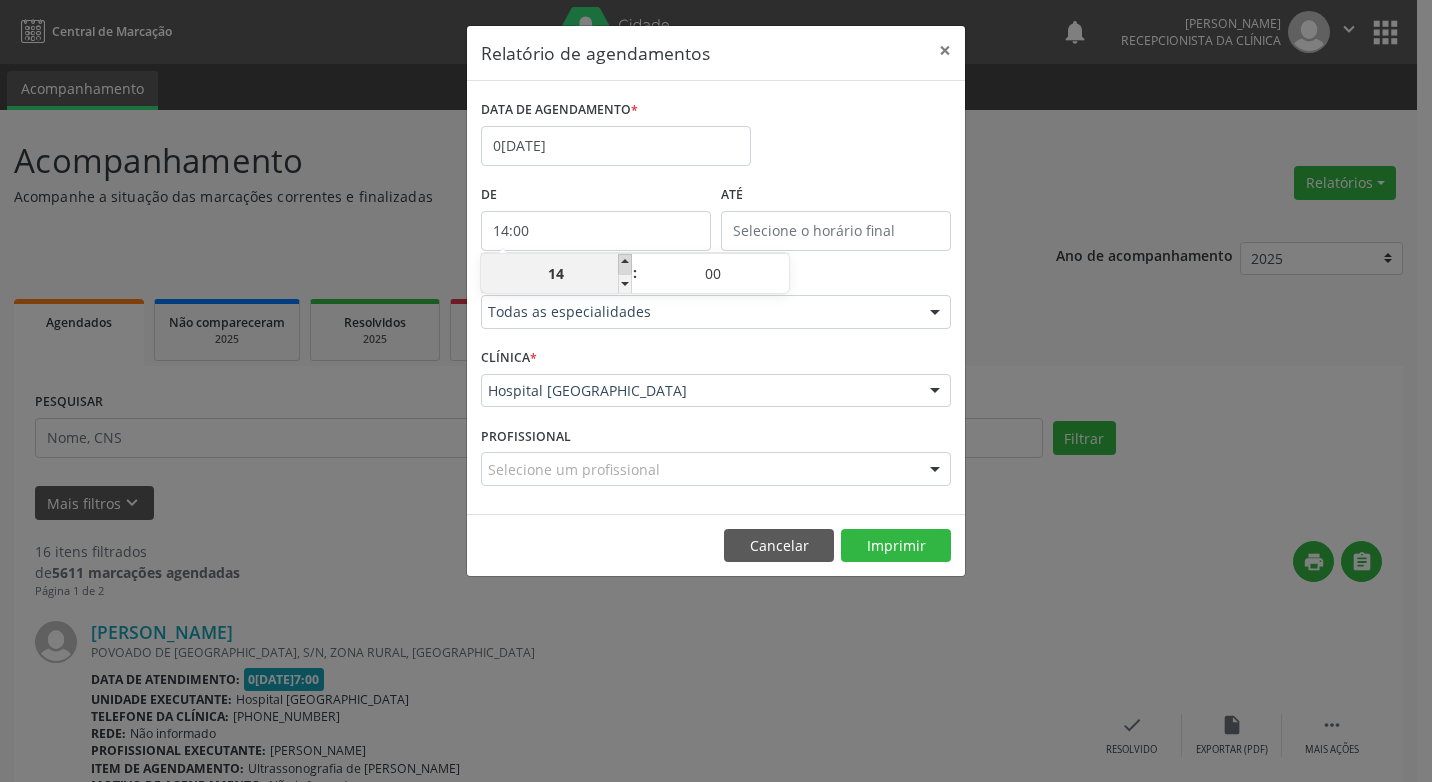 click at bounding box center (625, 264) 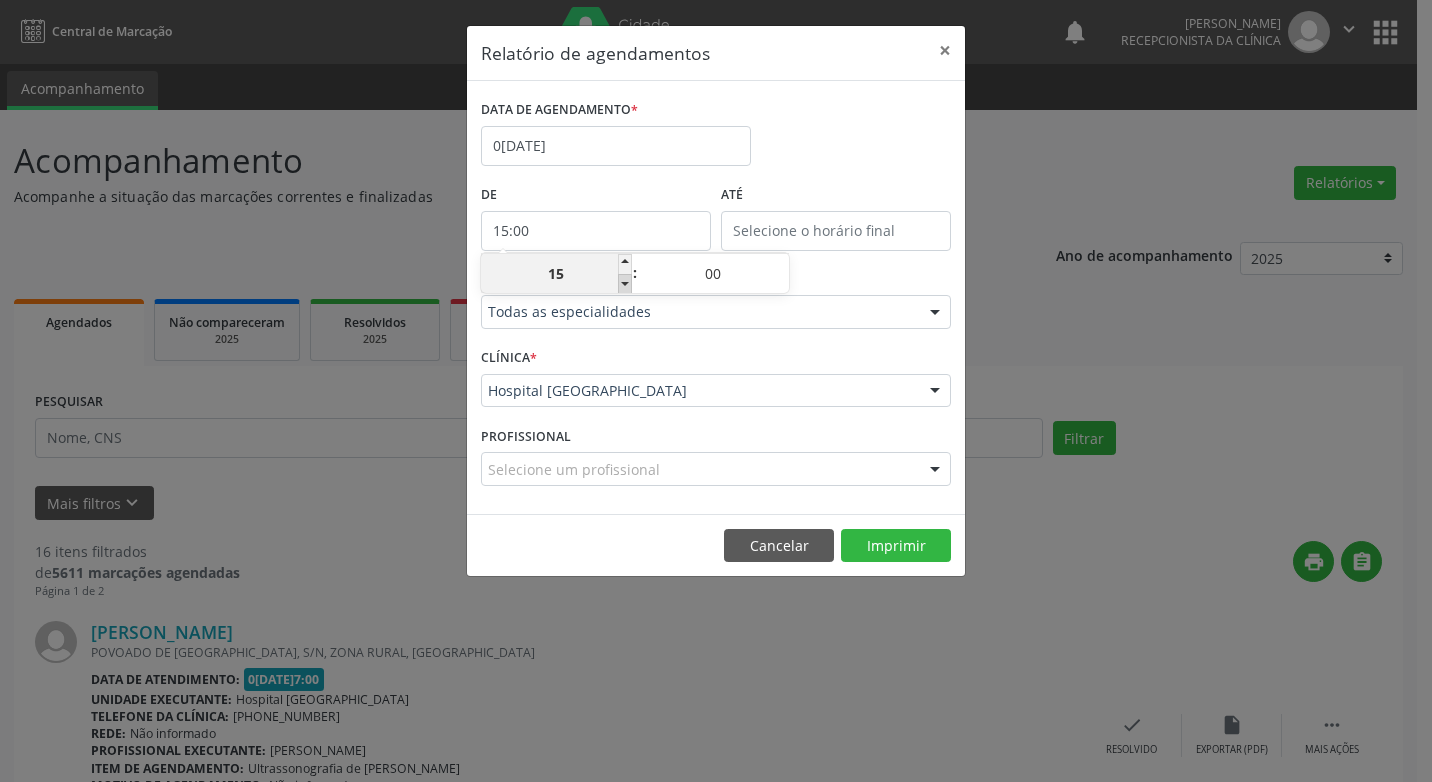 click at bounding box center [625, 284] 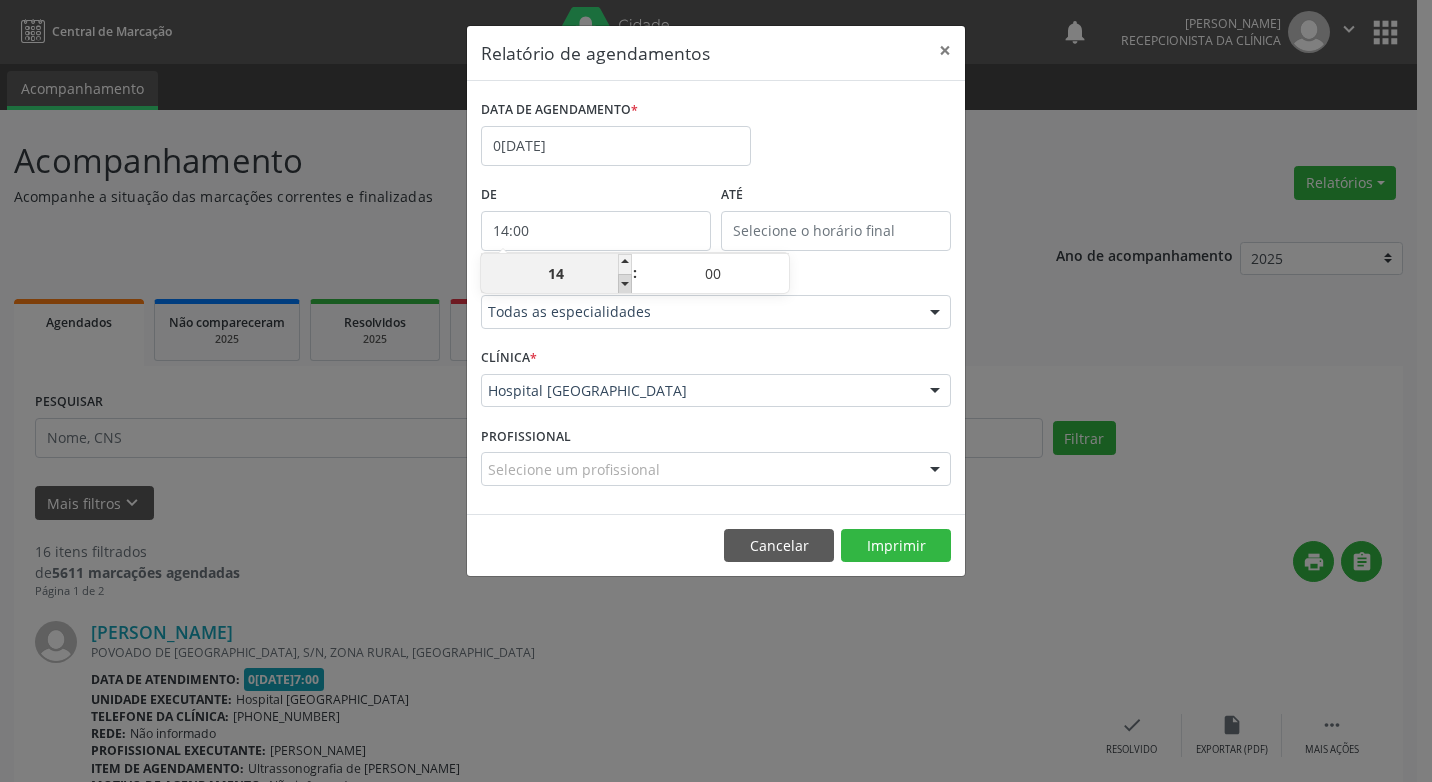 click at bounding box center [625, 284] 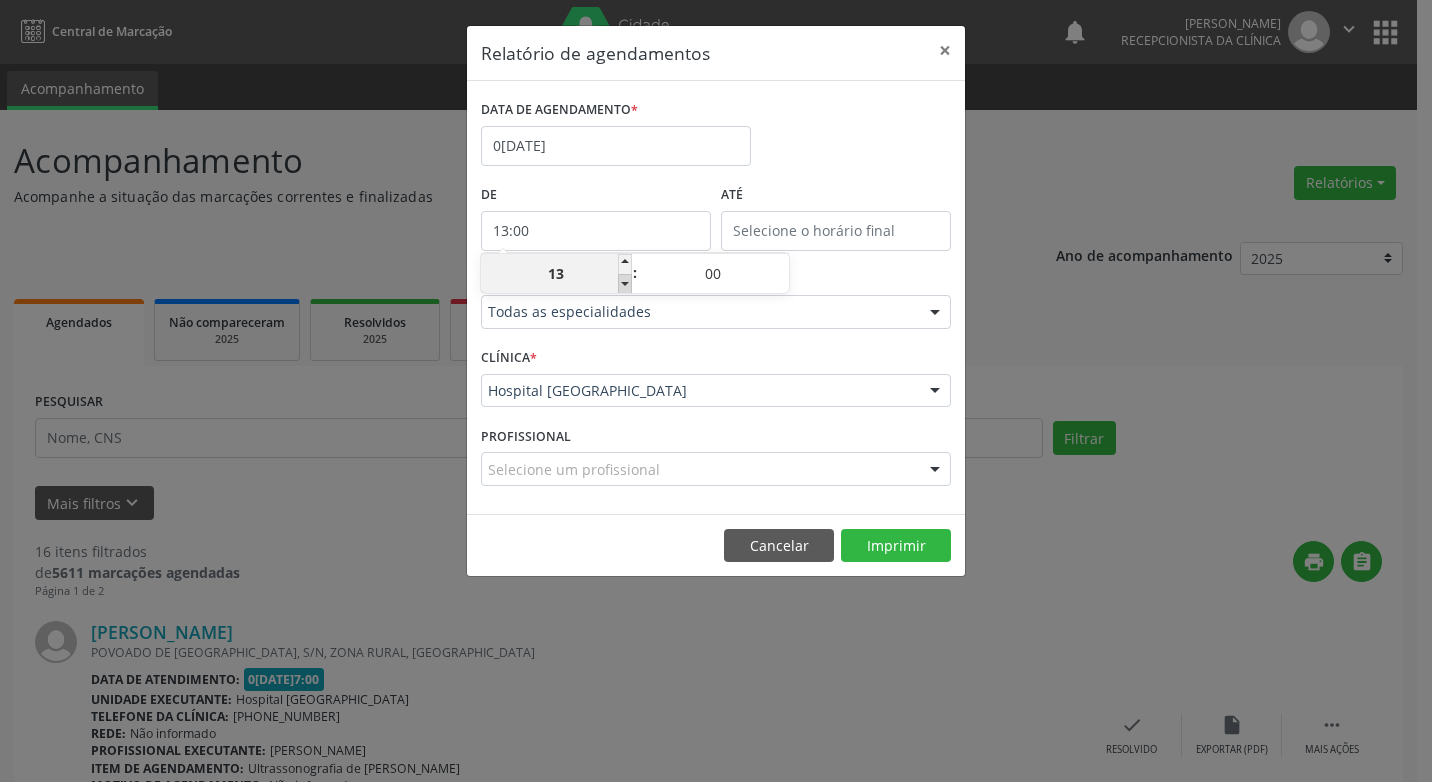 click at bounding box center [625, 284] 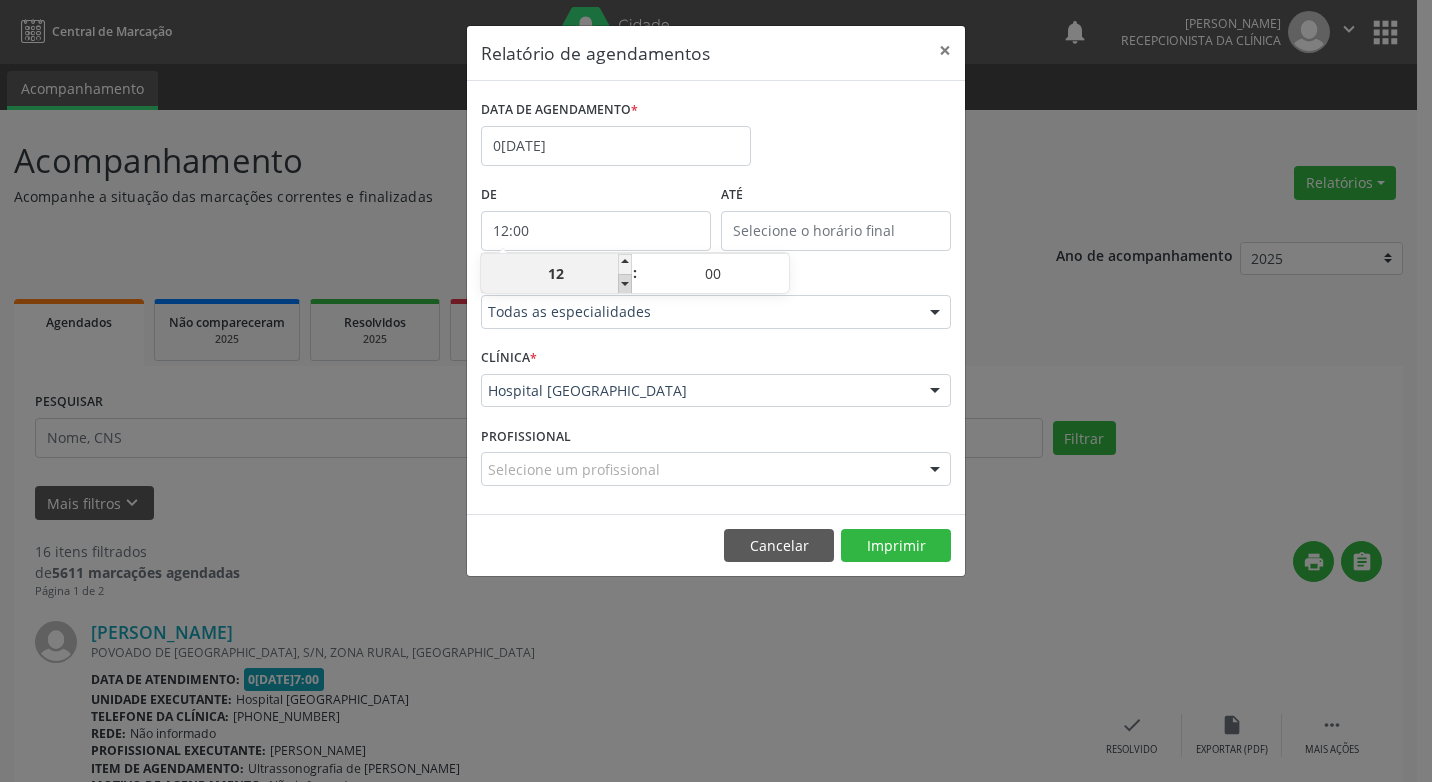 click at bounding box center (625, 284) 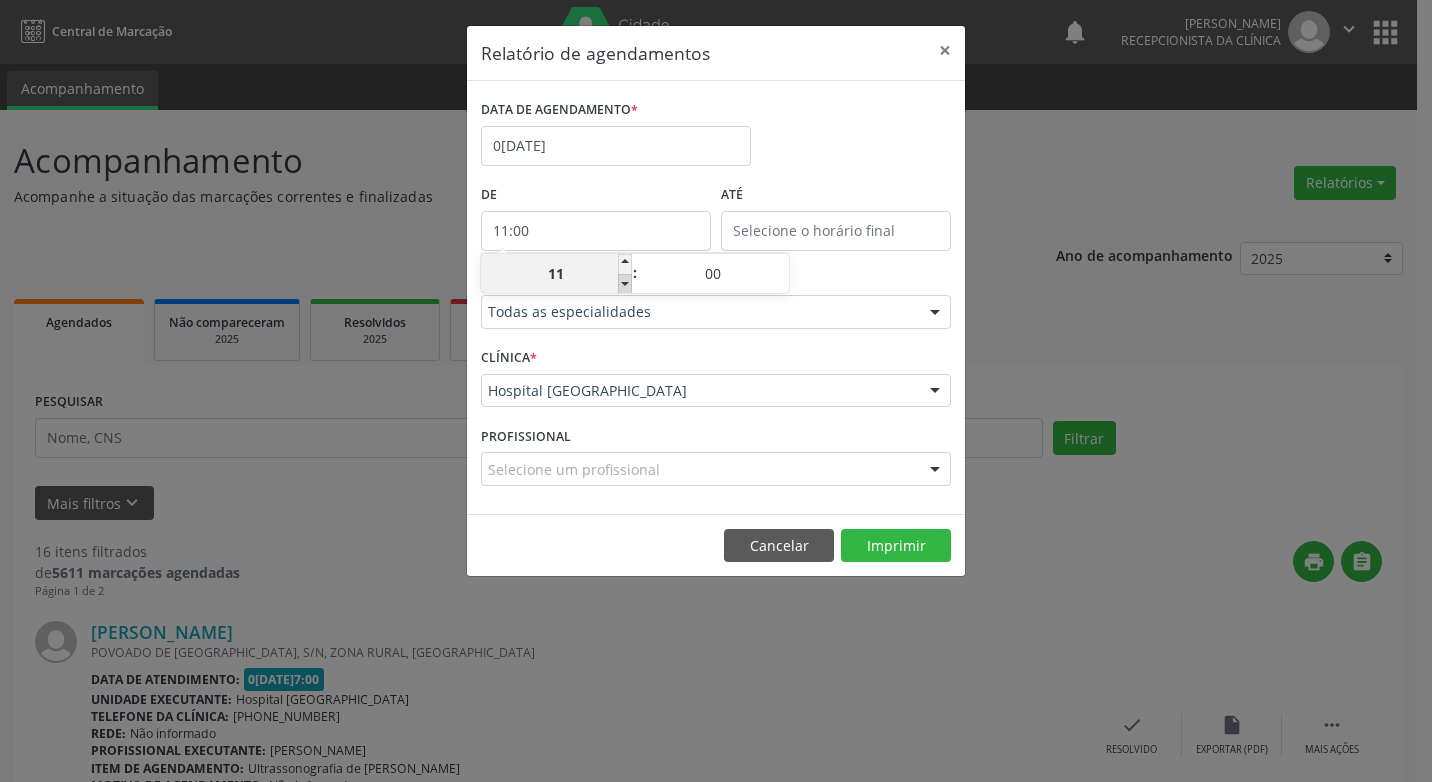 click at bounding box center (625, 284) 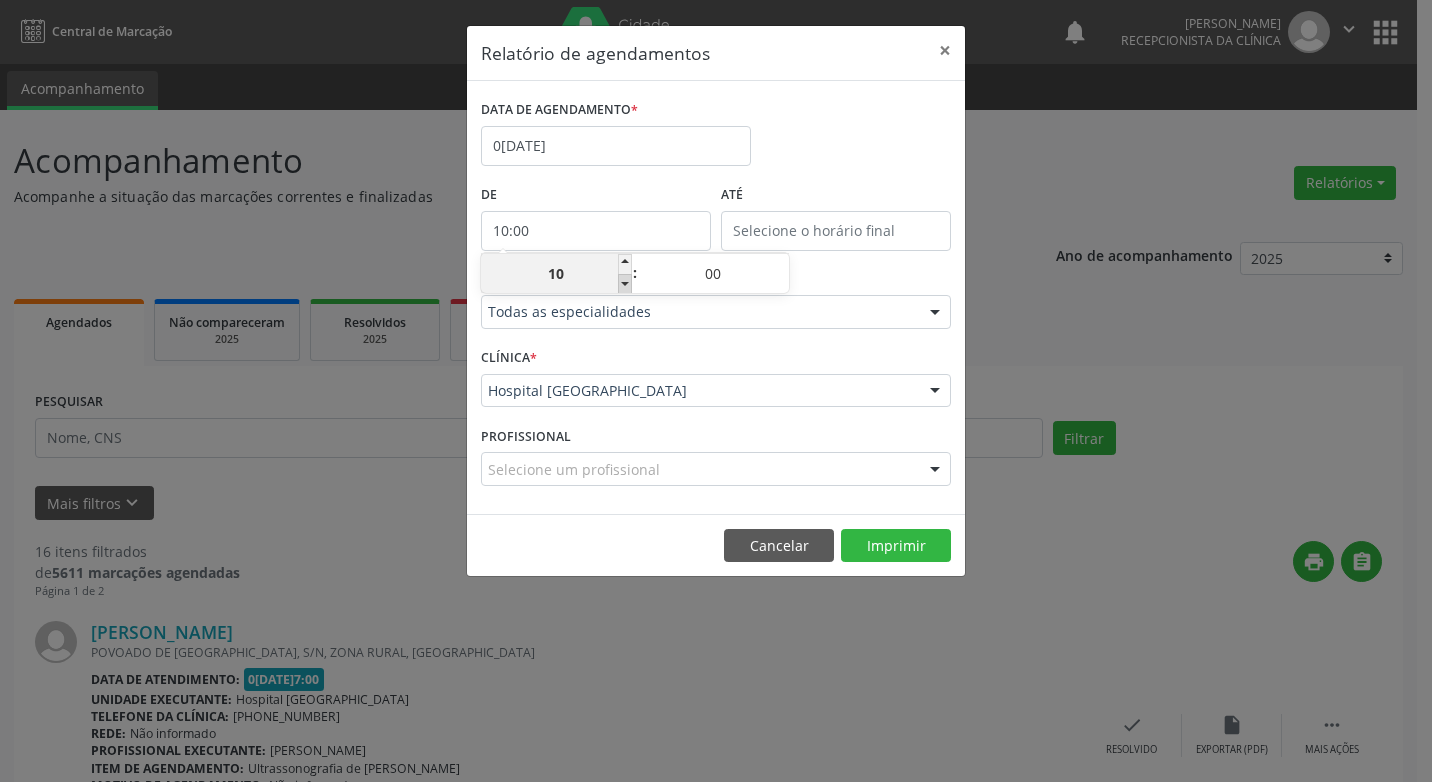 click at bounding box center [625, 284] 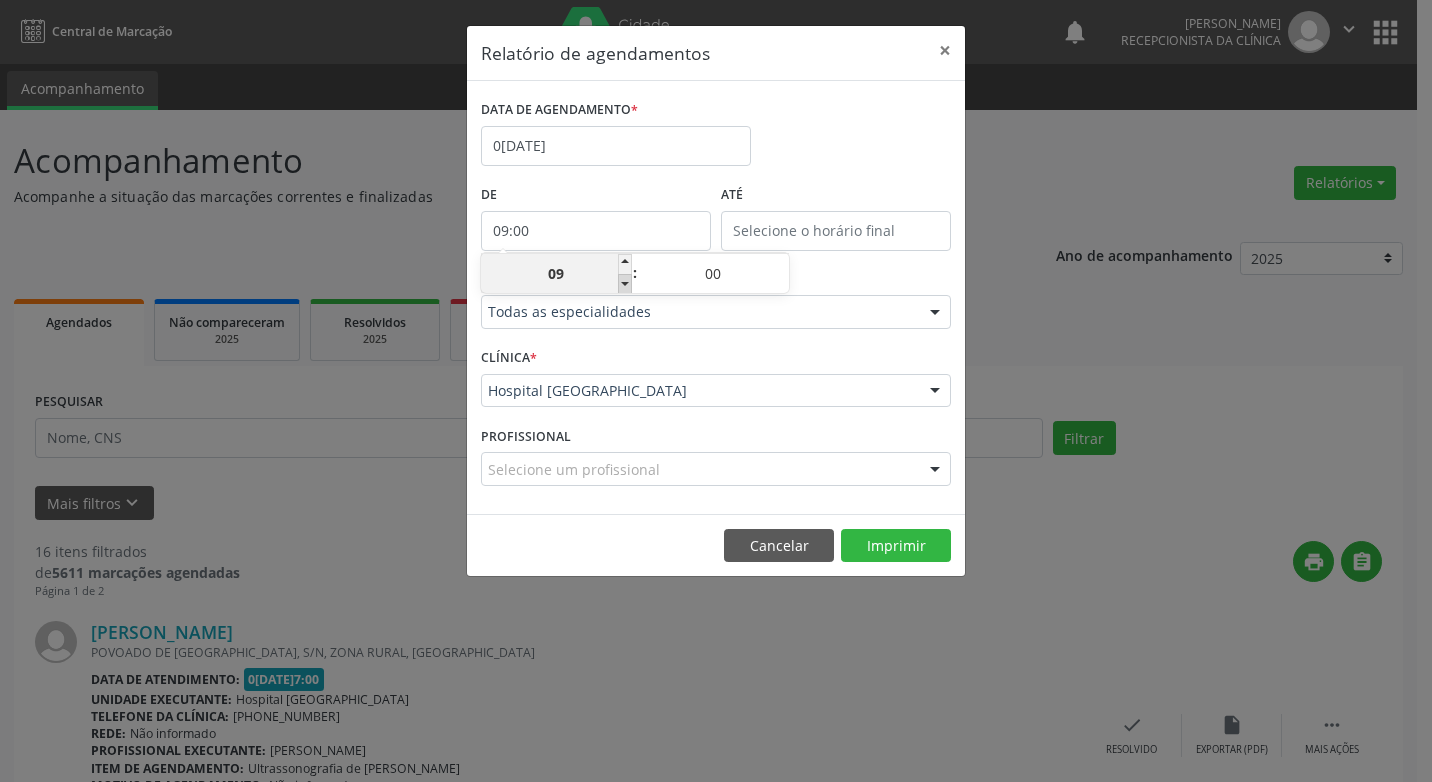 click at bounding box center (625, 284) 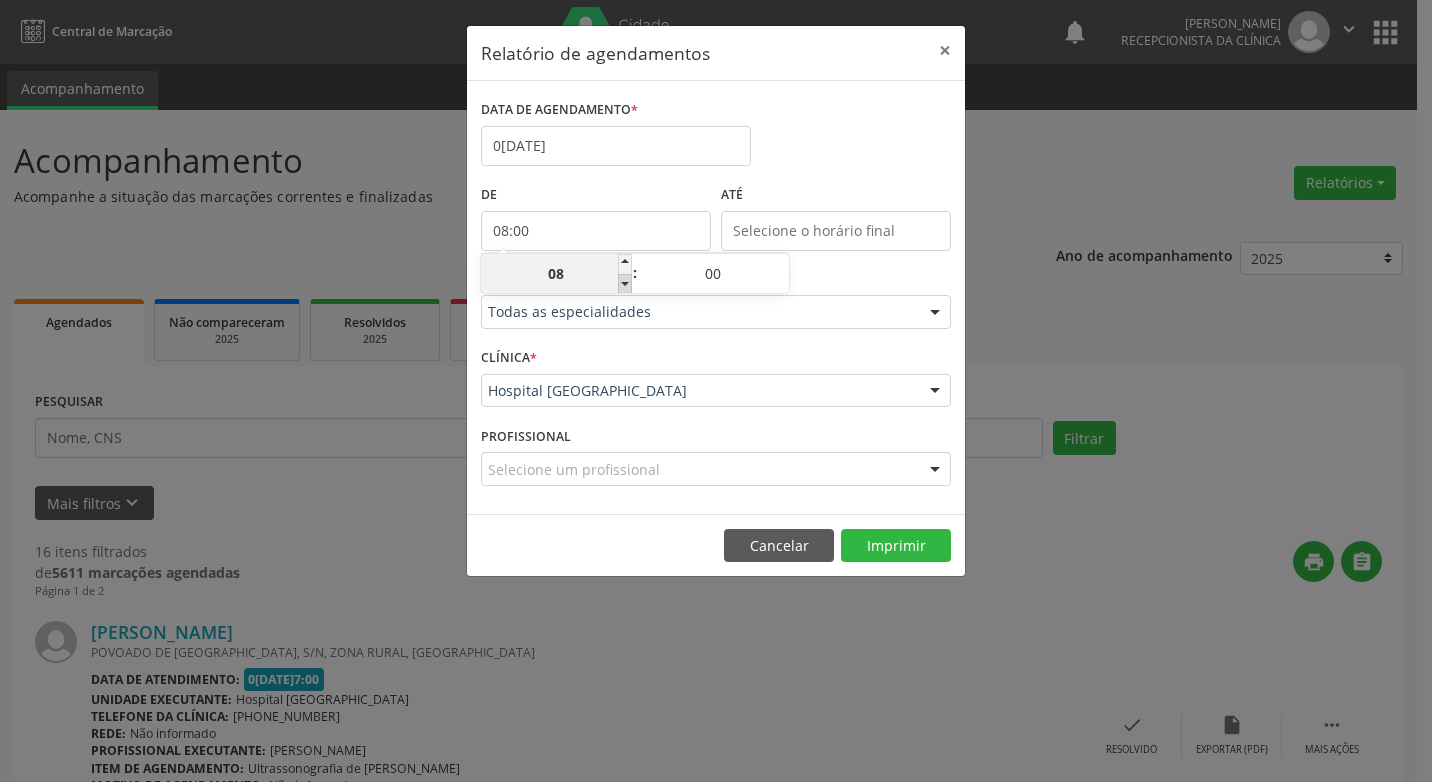 click at bounding box center [625, 284] 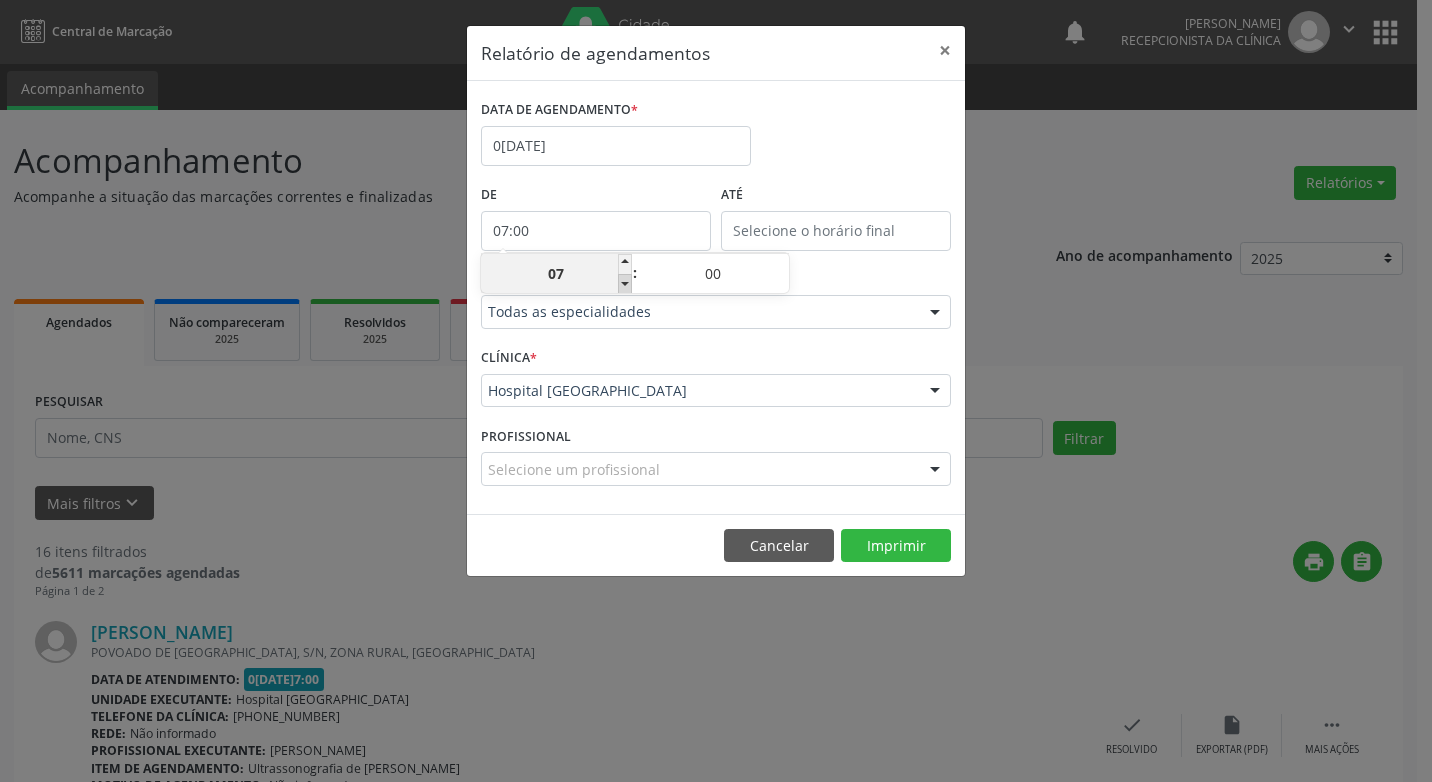 click at bounding box center (625, 284) 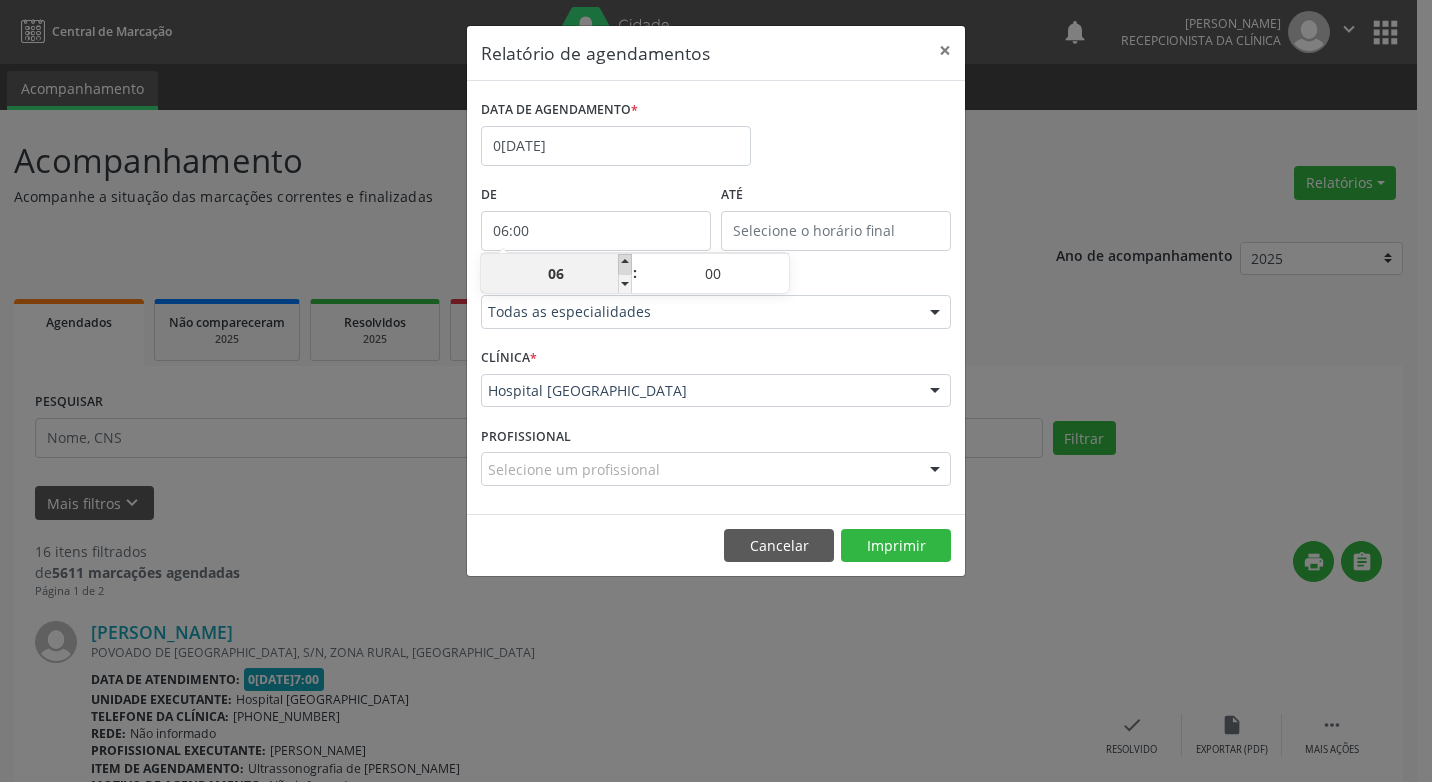 click at bounding box center [625, 264] 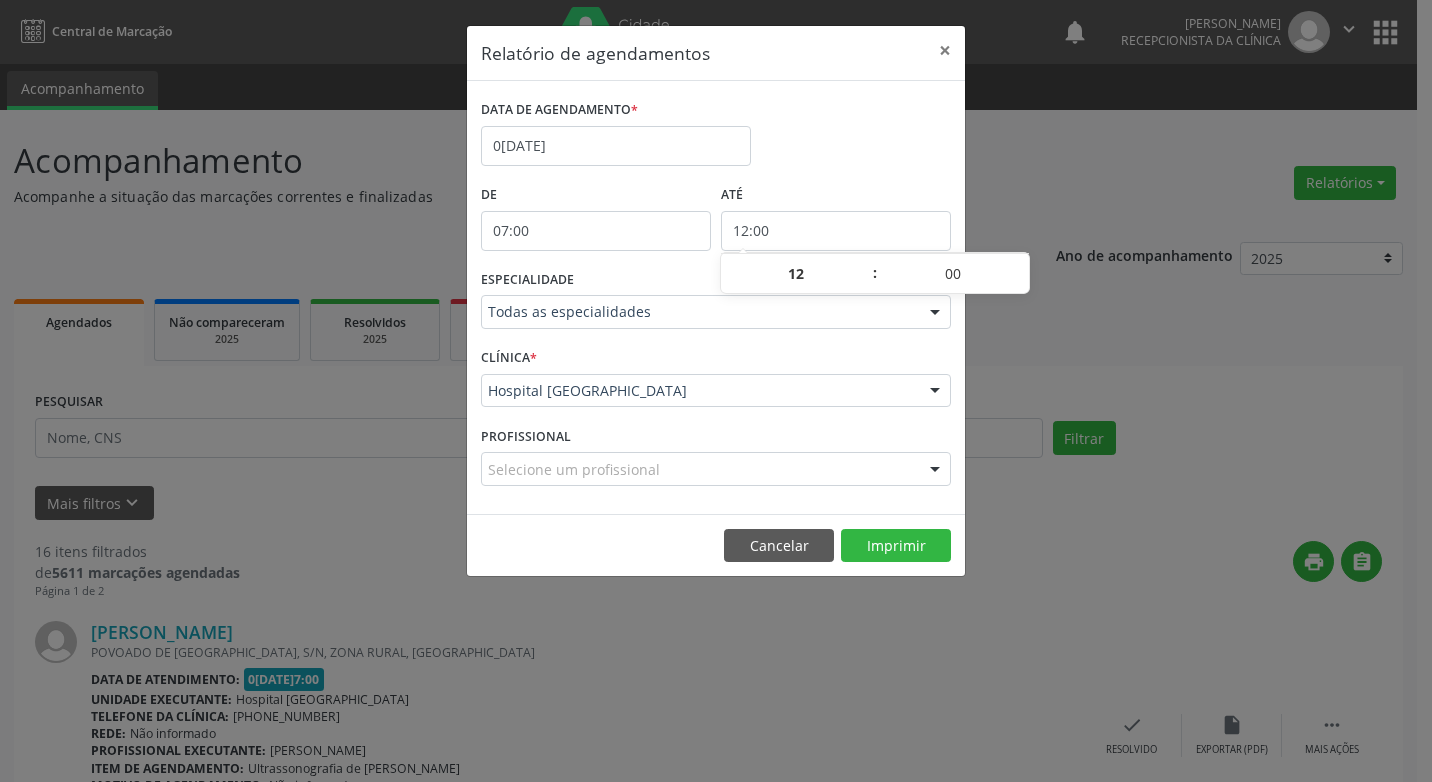 click on "12:00" at bounding box center [836, 231] 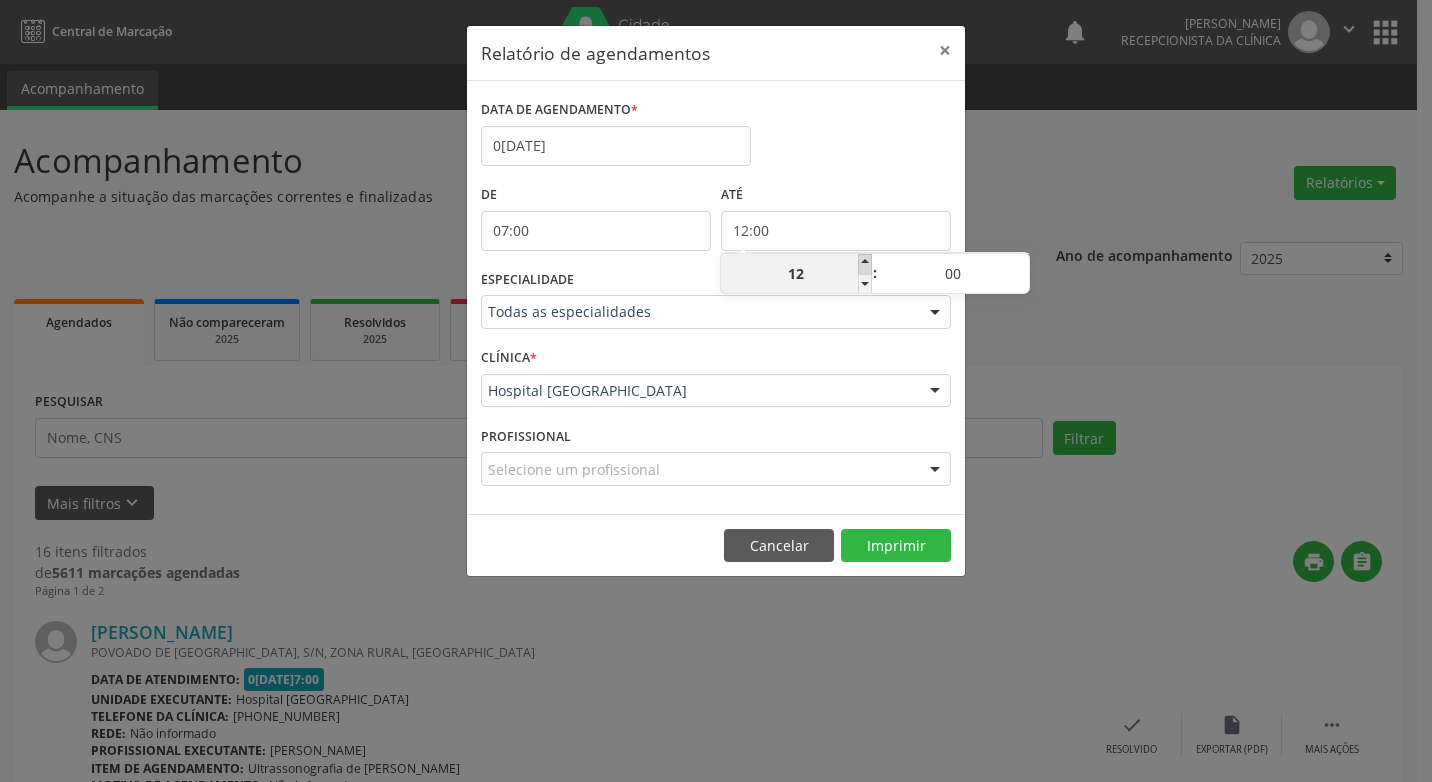 click at bounding box center (865, 264) 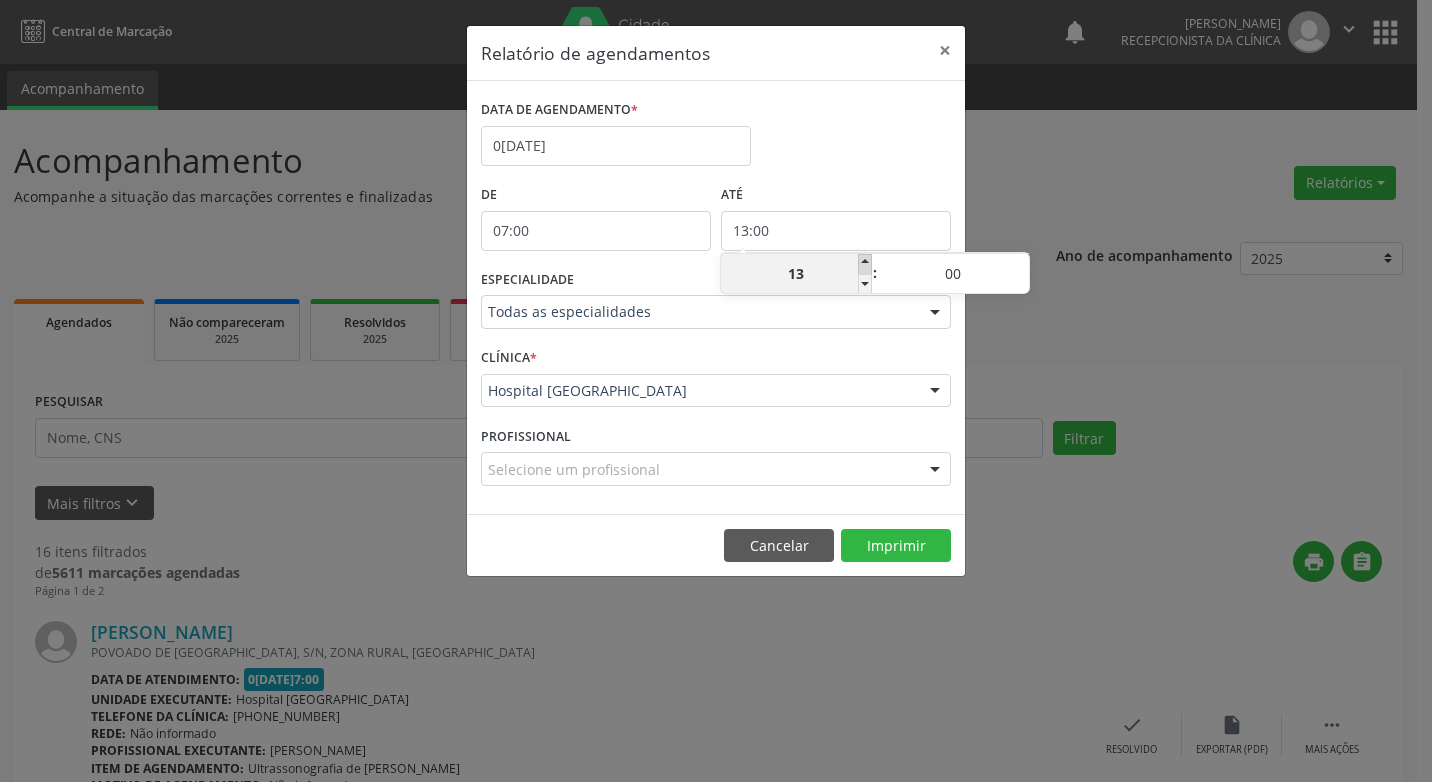 click at bounding box center (865, 264) 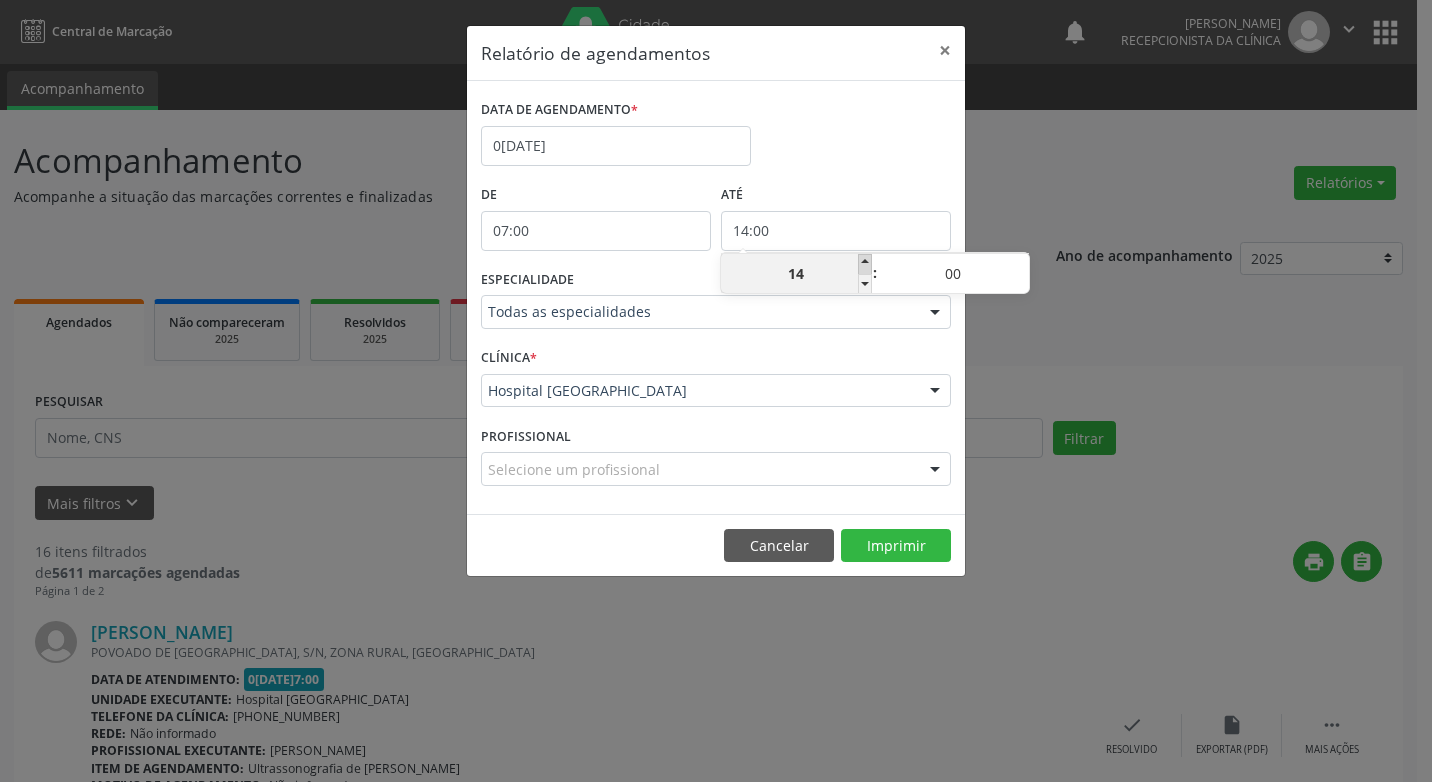 click at bounding box center (865, 264) 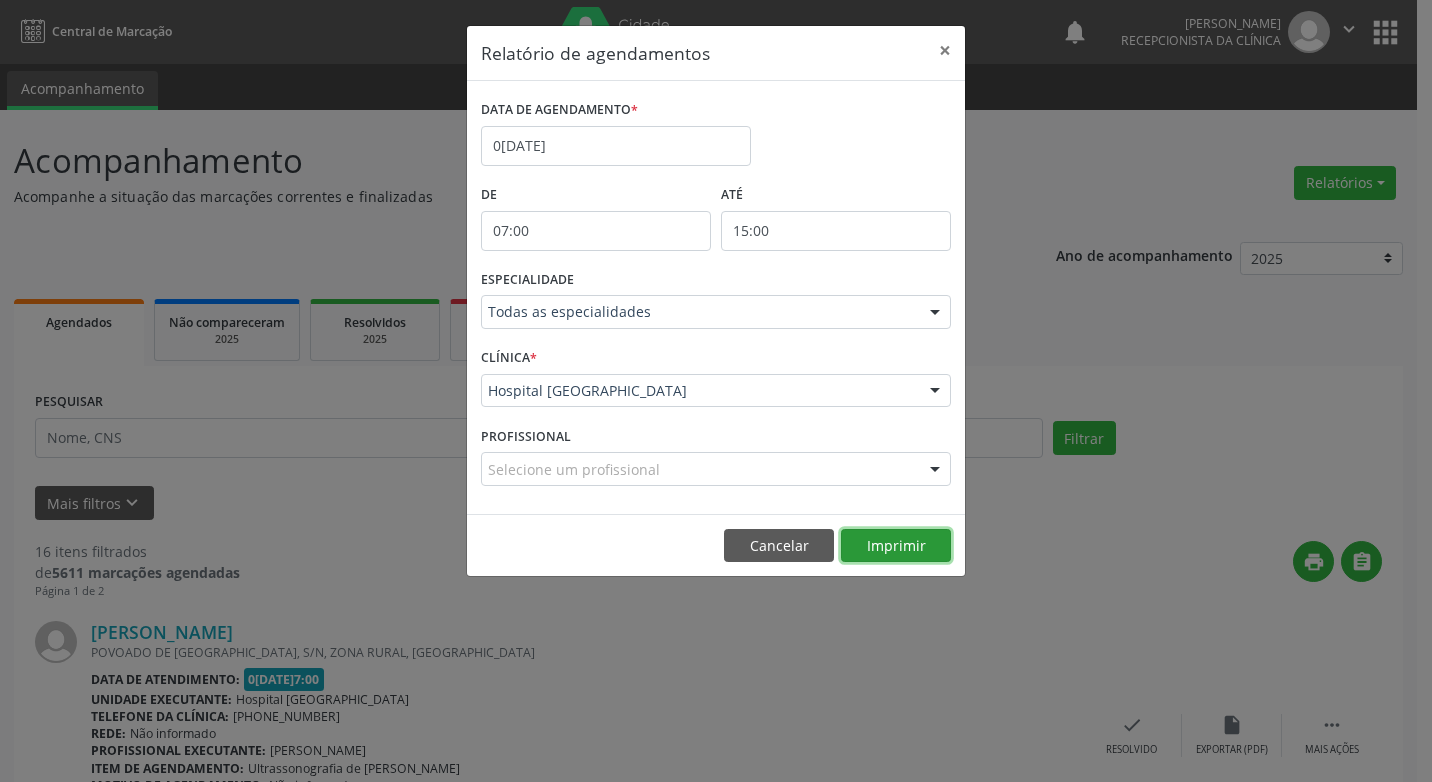 click on "Imprimir" at bounding box center (896, 546) 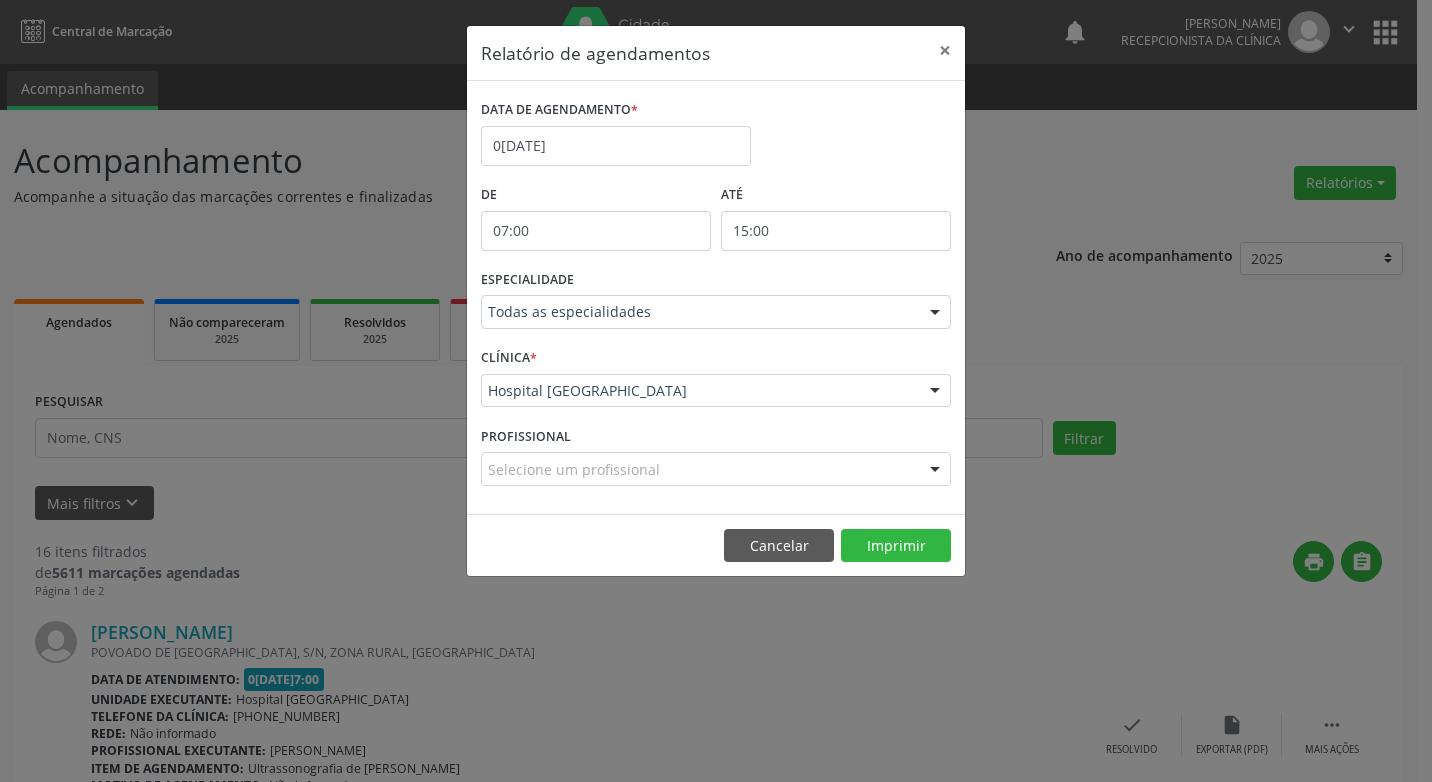 click at bounding box center [935, 470] 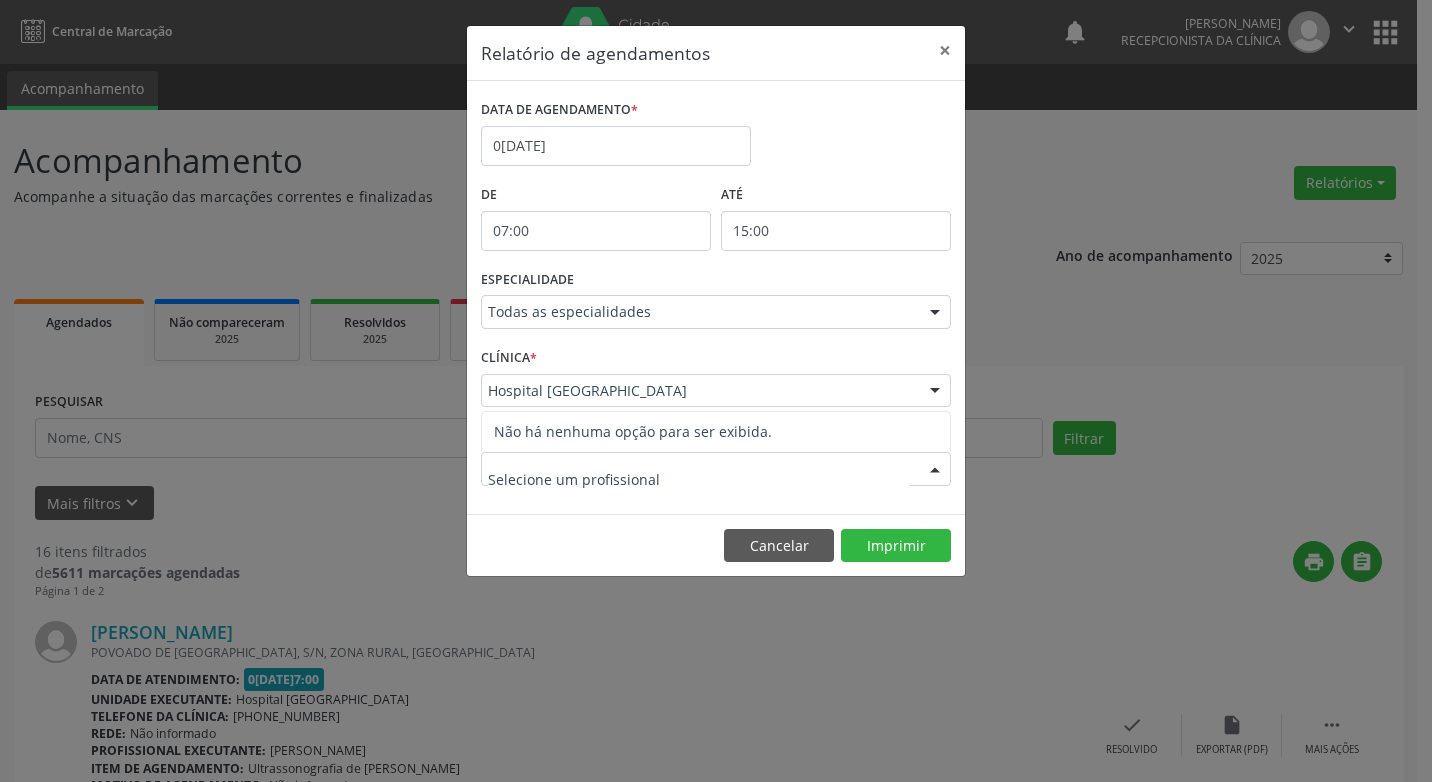 click at bounding box center [935, 470] 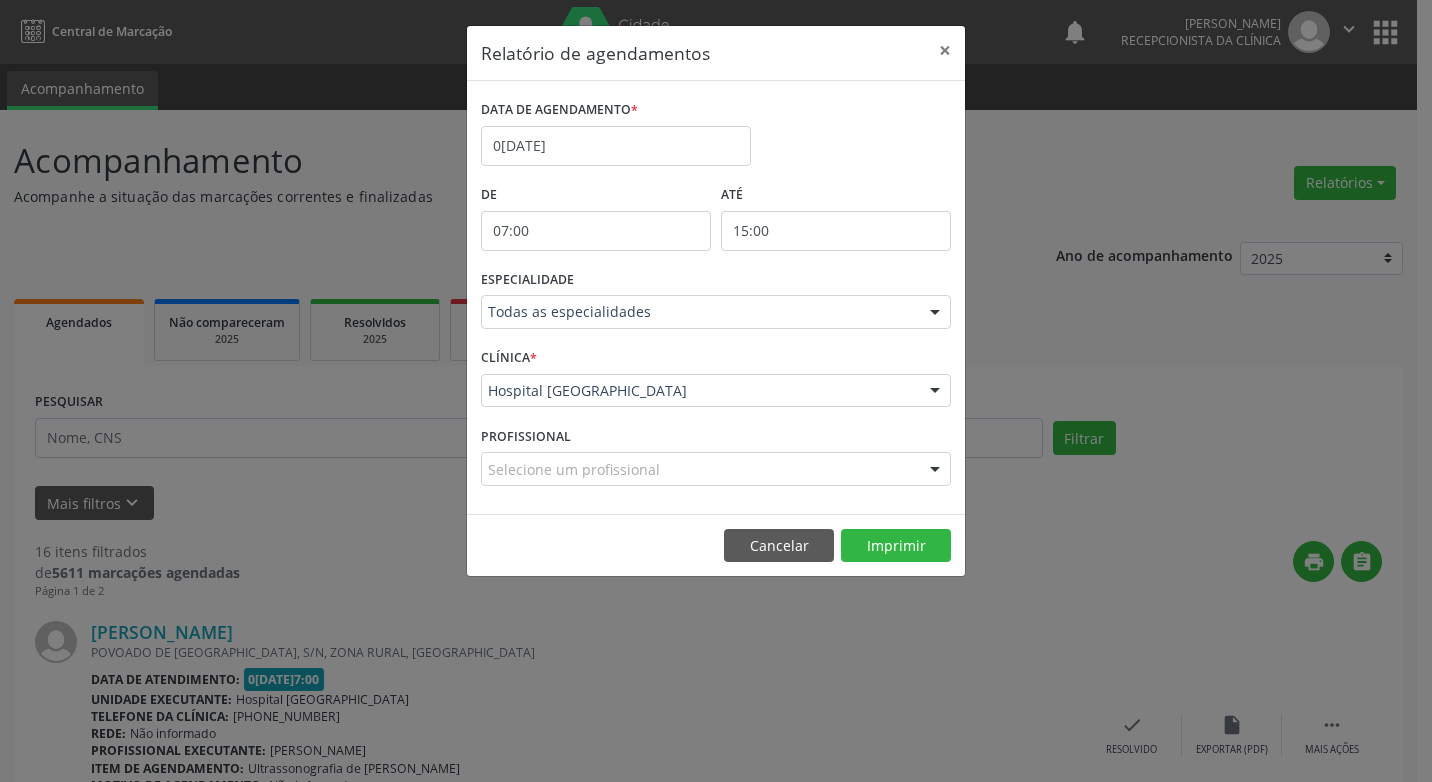 click at bounding box center (935, 470) 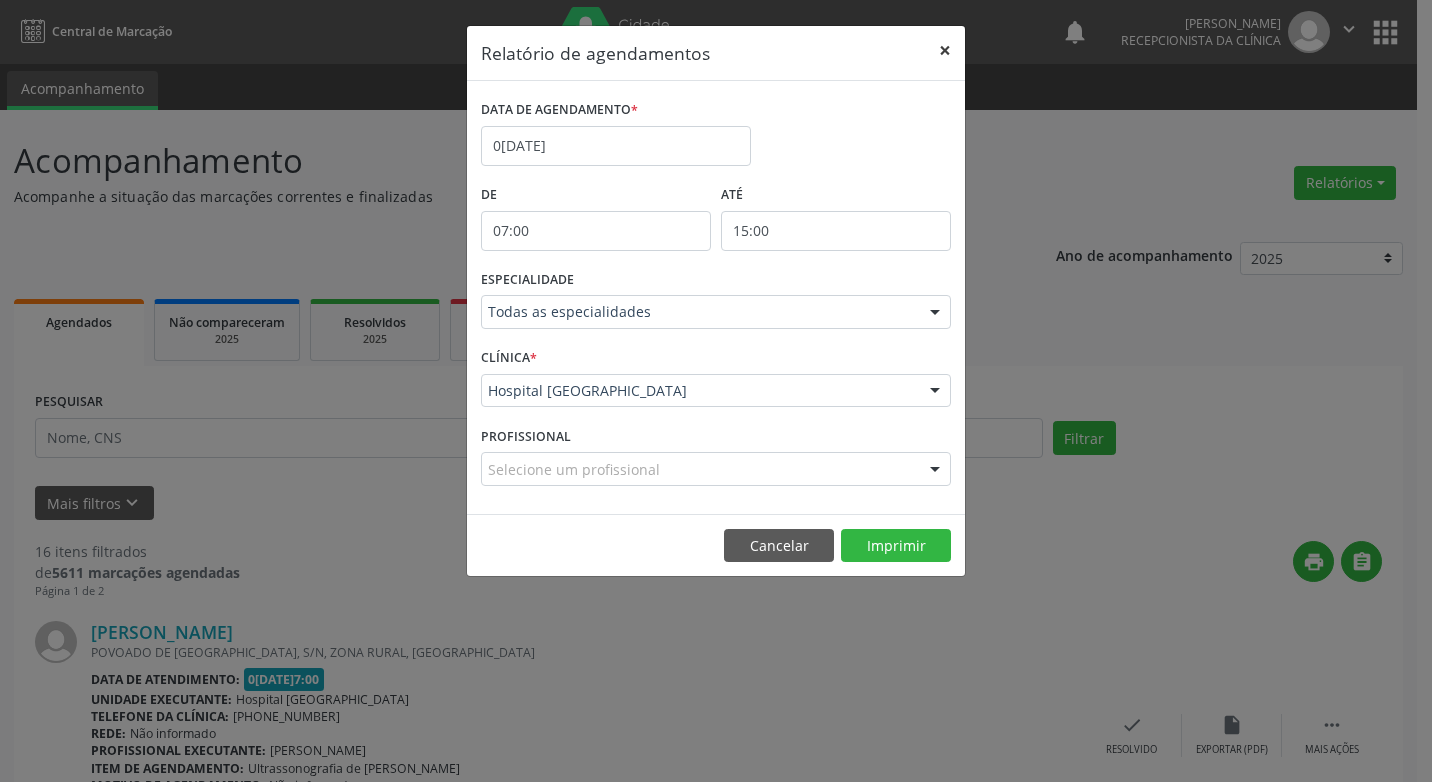 click on "×" at bounding box center [945, 50] 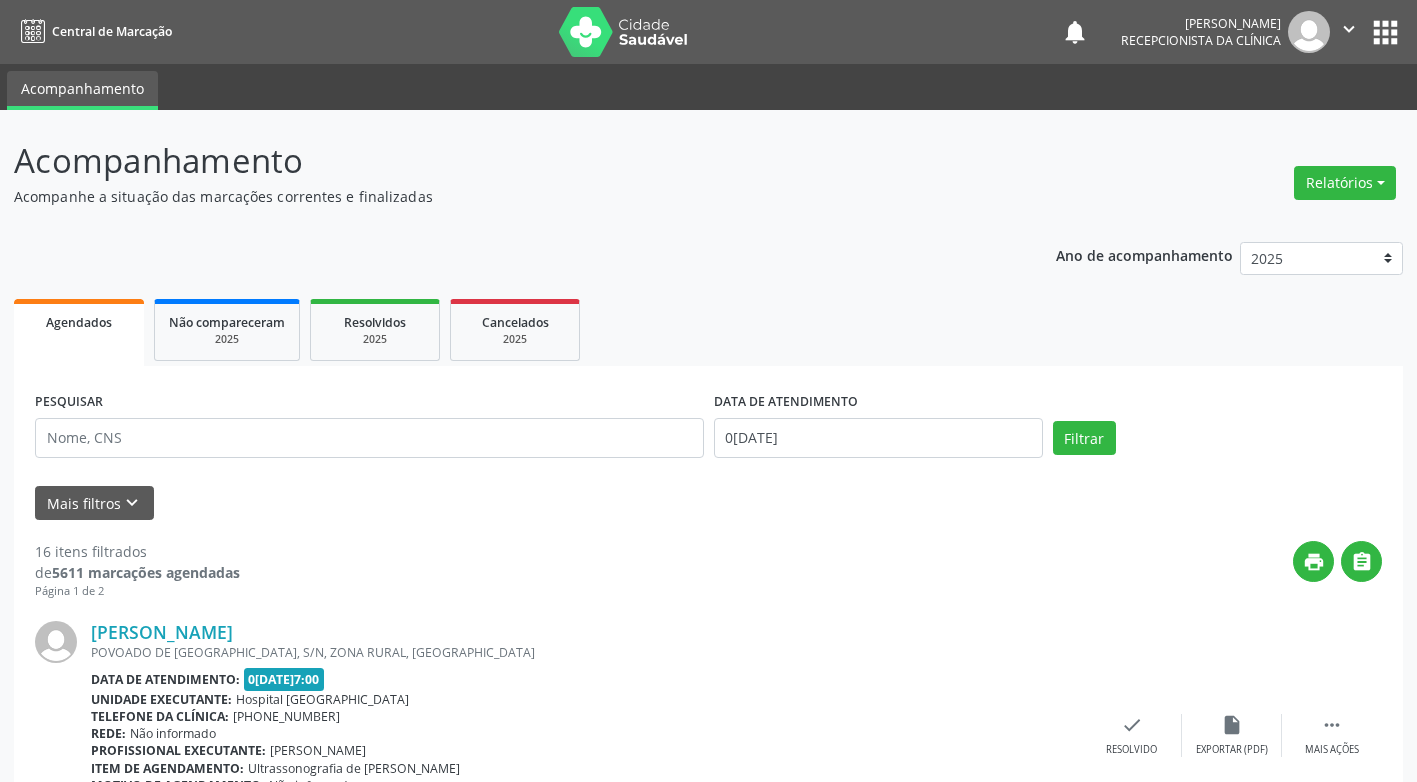 click on "print   " at bounding box center [811, 570] 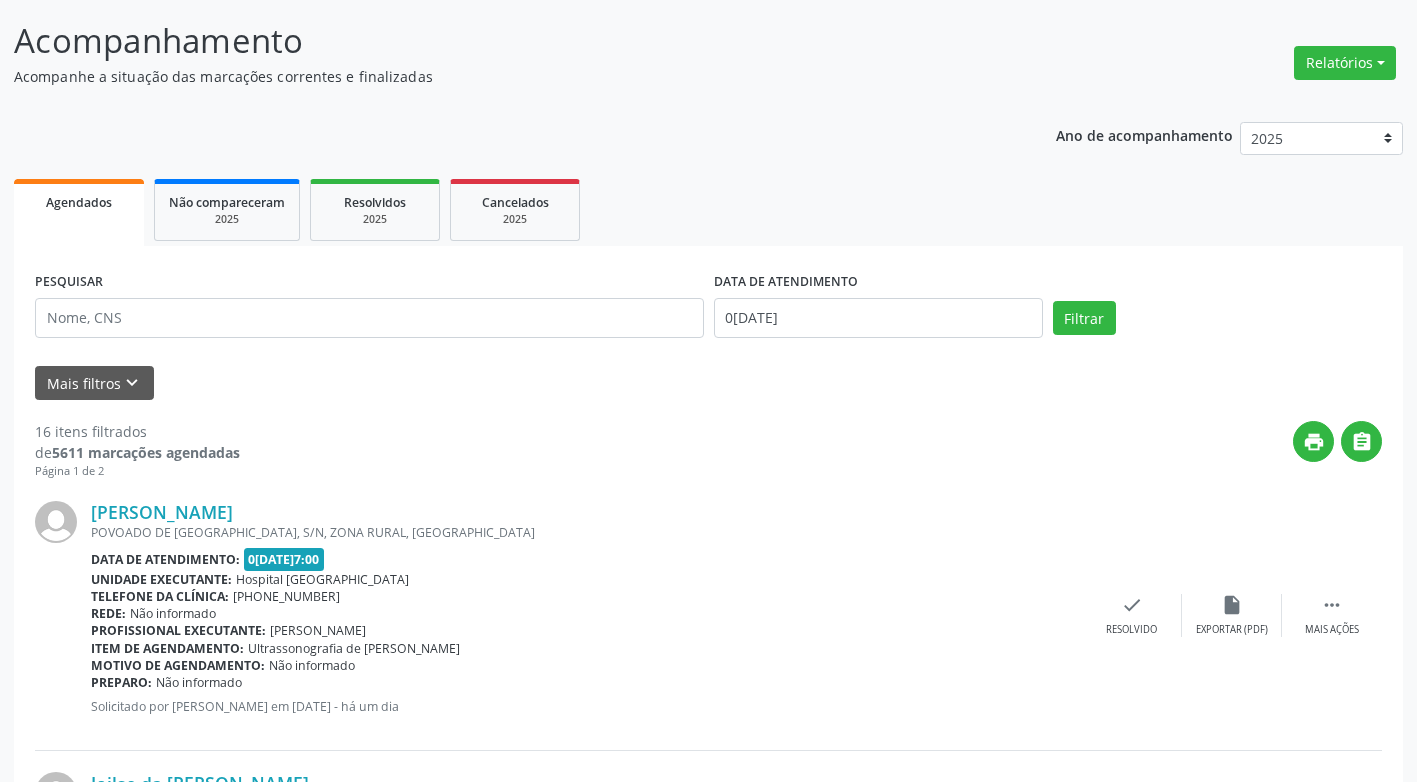 scroll, scrollTop: 100, scrollLeft: 0, axis: vertical 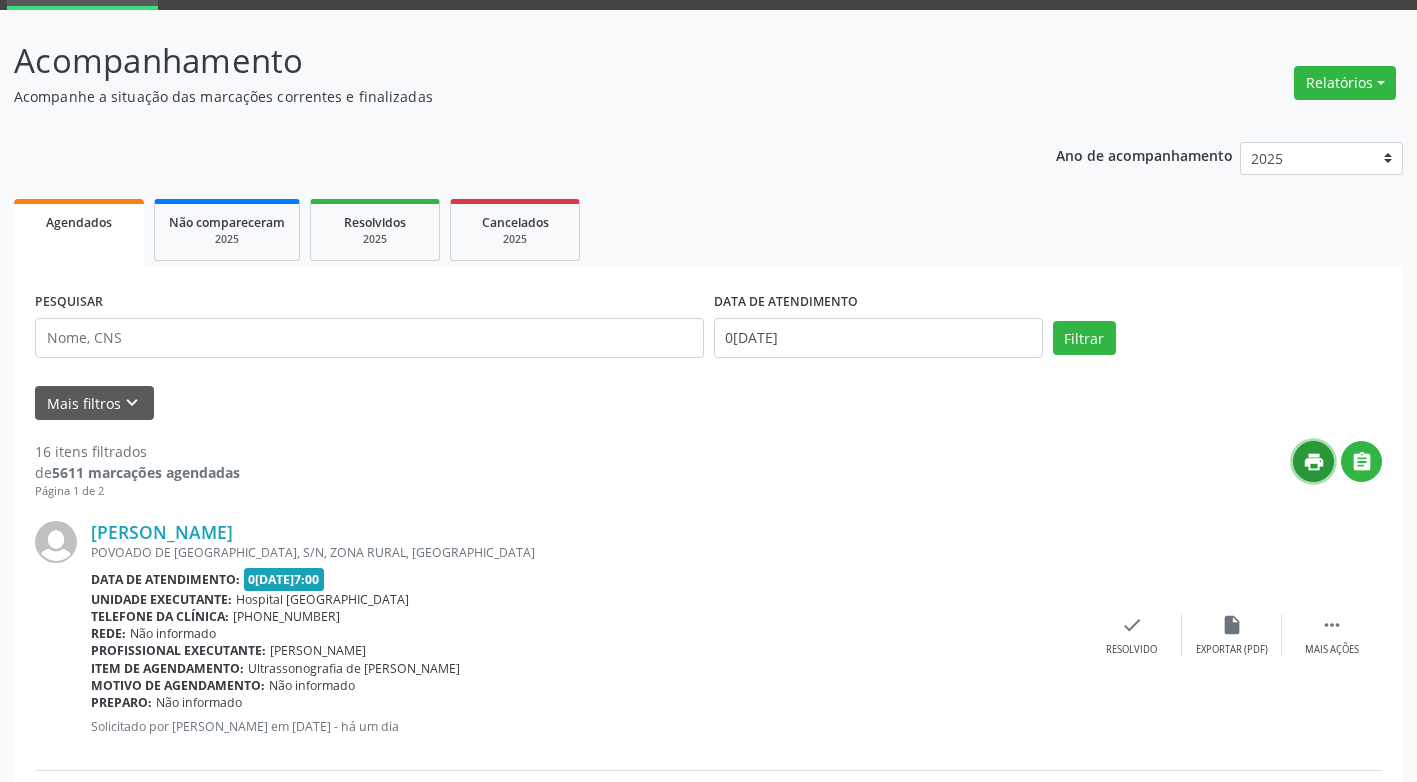 click on "print" at bounding box center (1314, 462) 